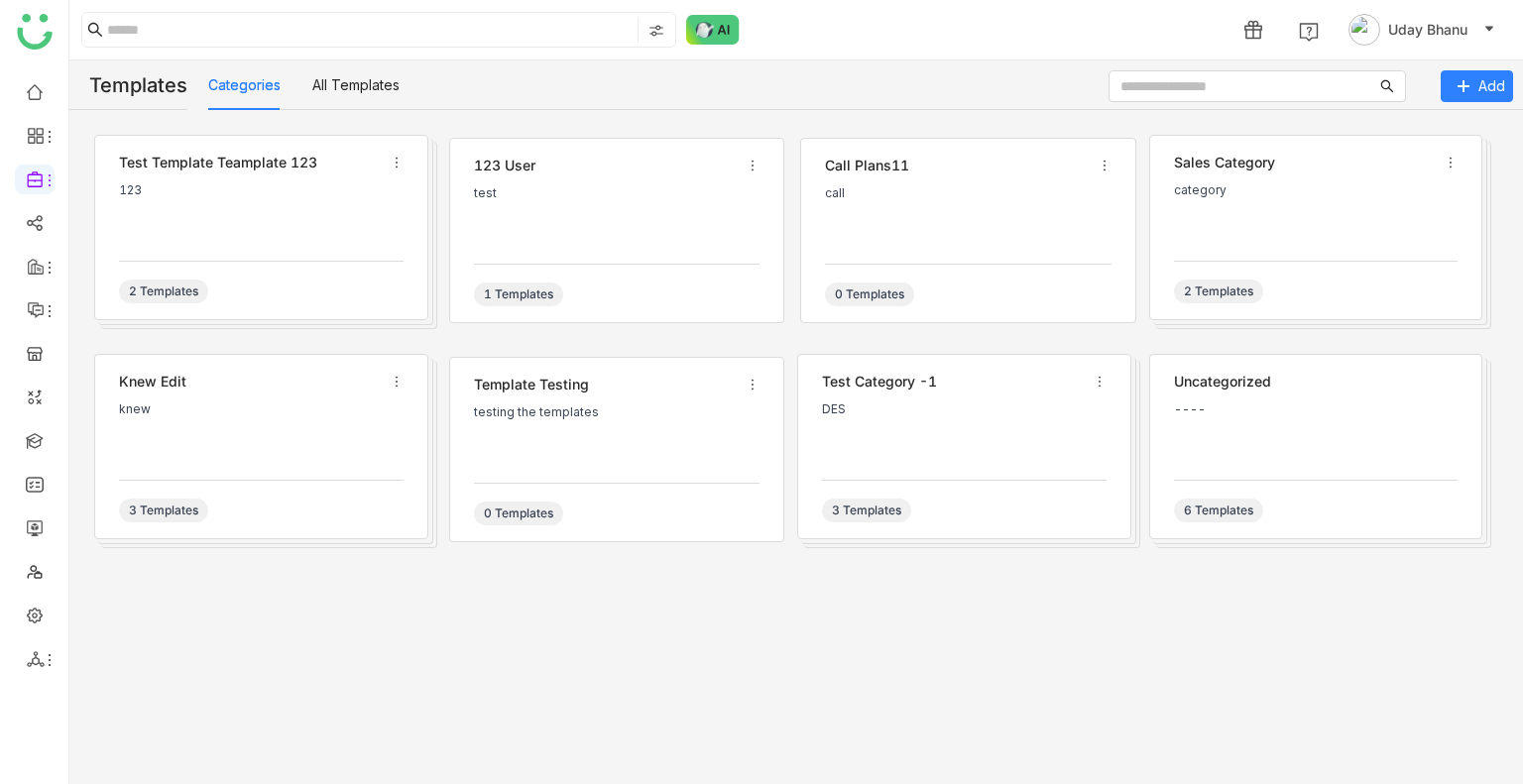 scroll, scrollTop: 0, scrollLeft: 0, axis: both 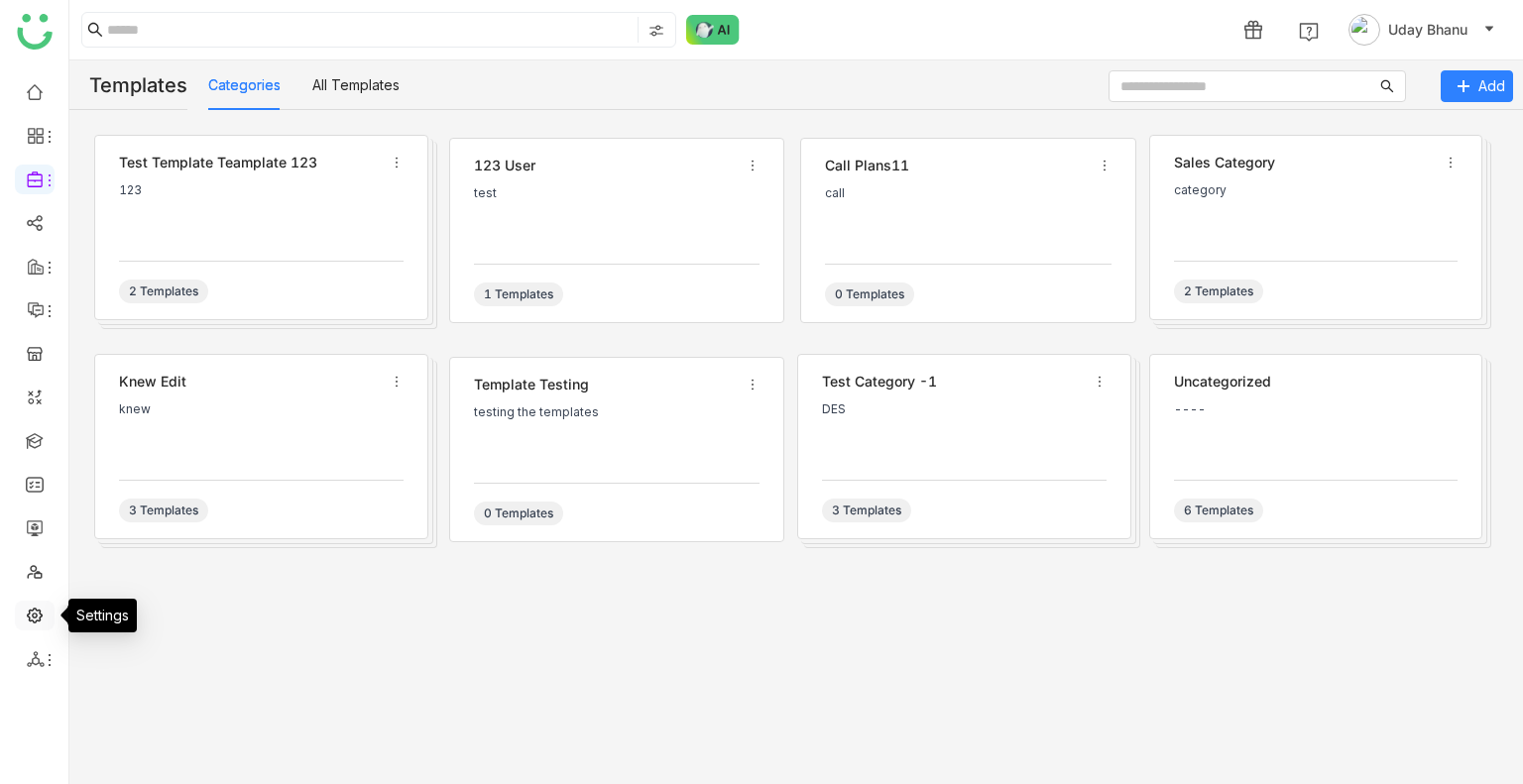 click at bounding box center [35, 614] 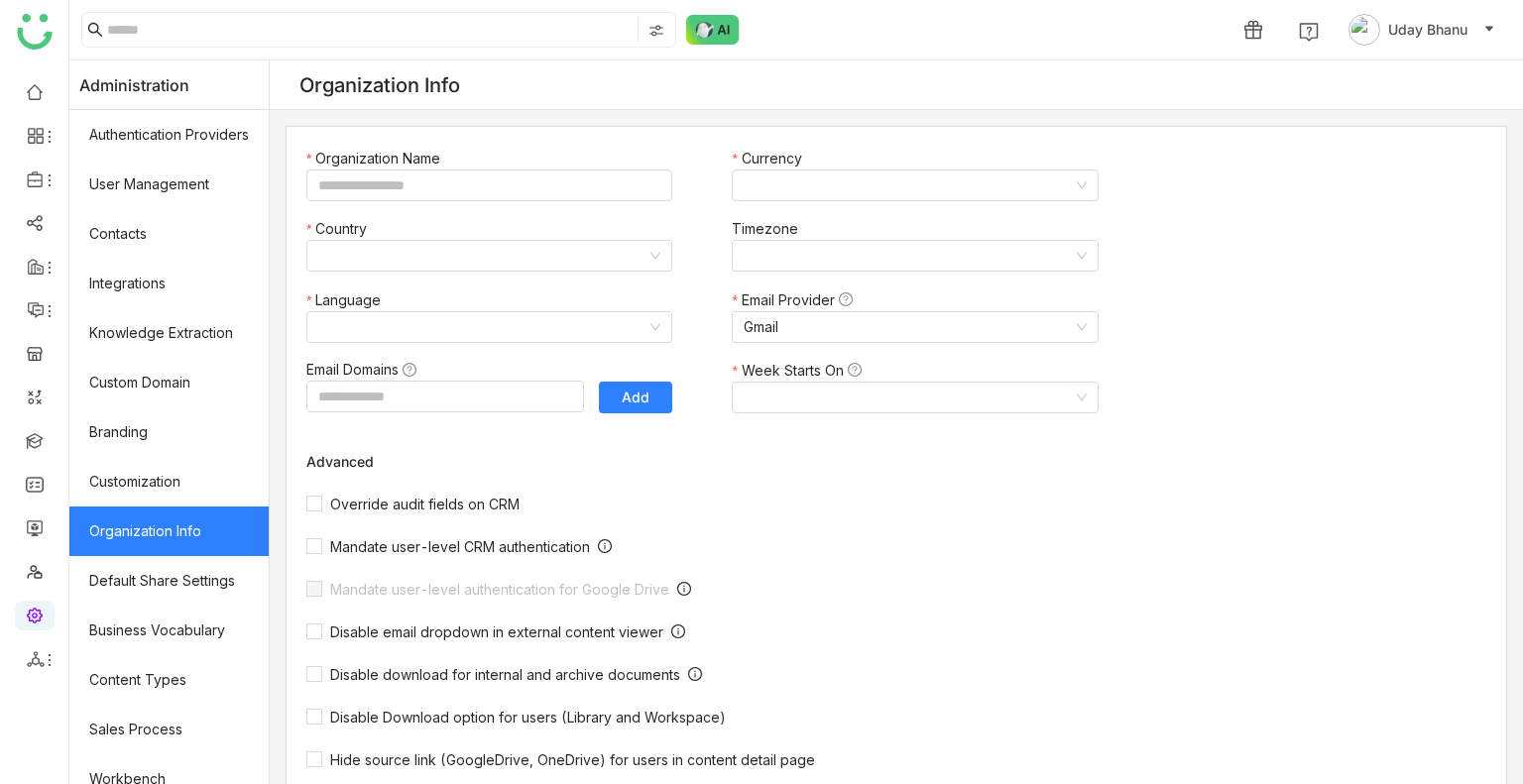 type on "*******" 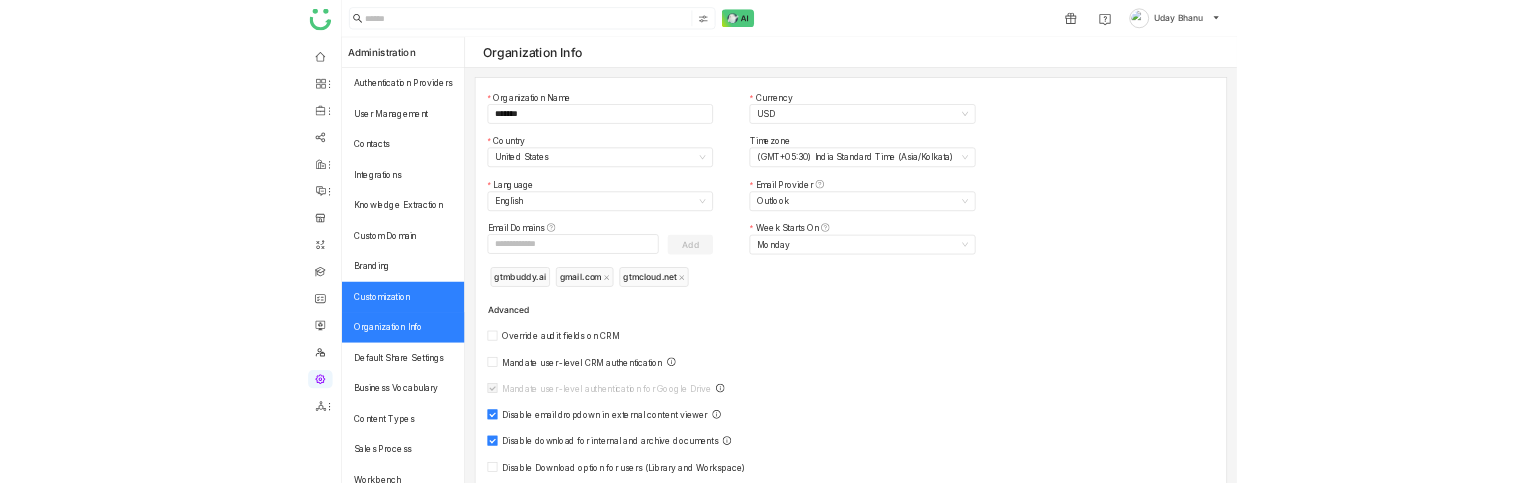 scroll, scrollTop: 269, scrollLeft: 0, axis: vertical 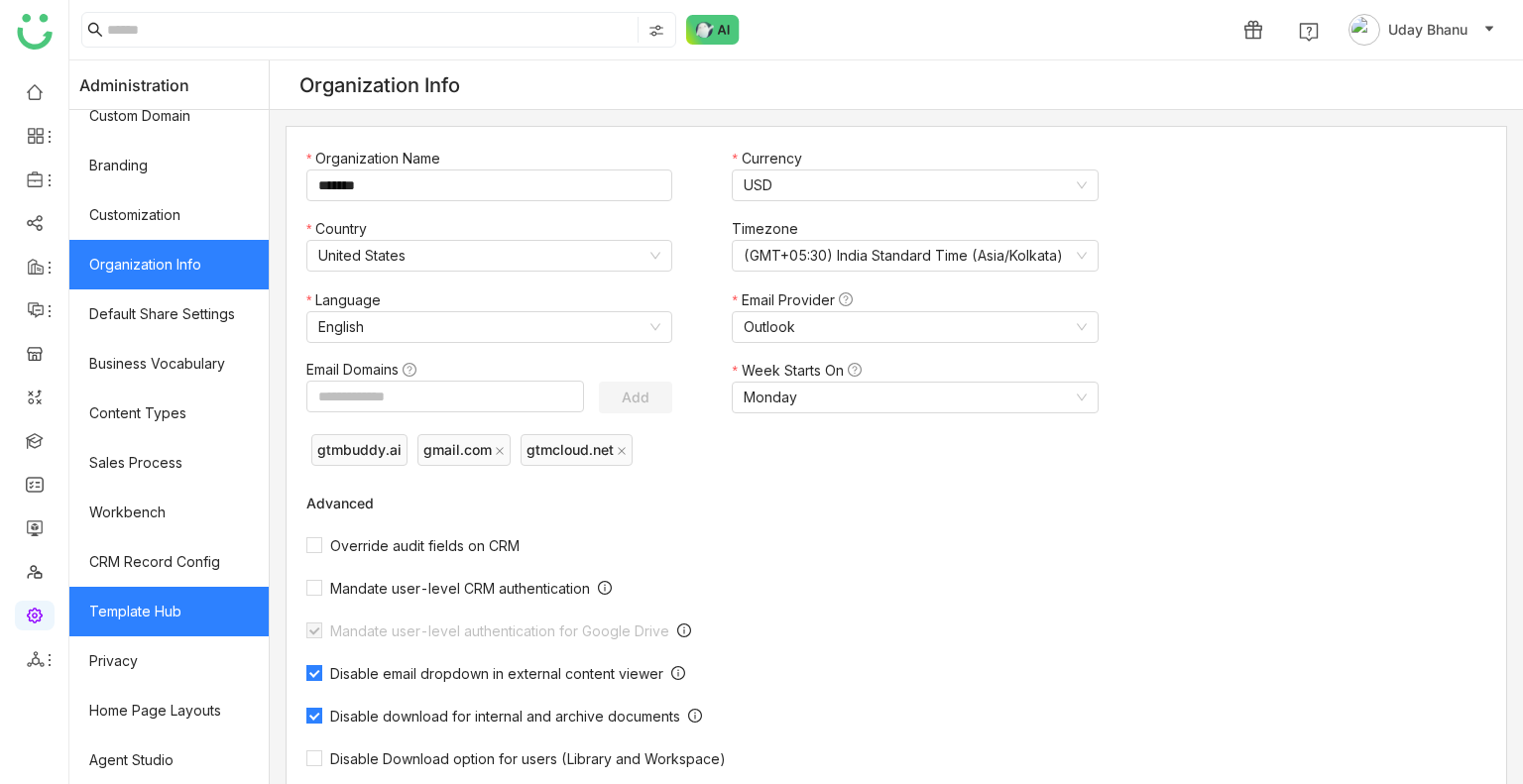 click on "Template Hub" 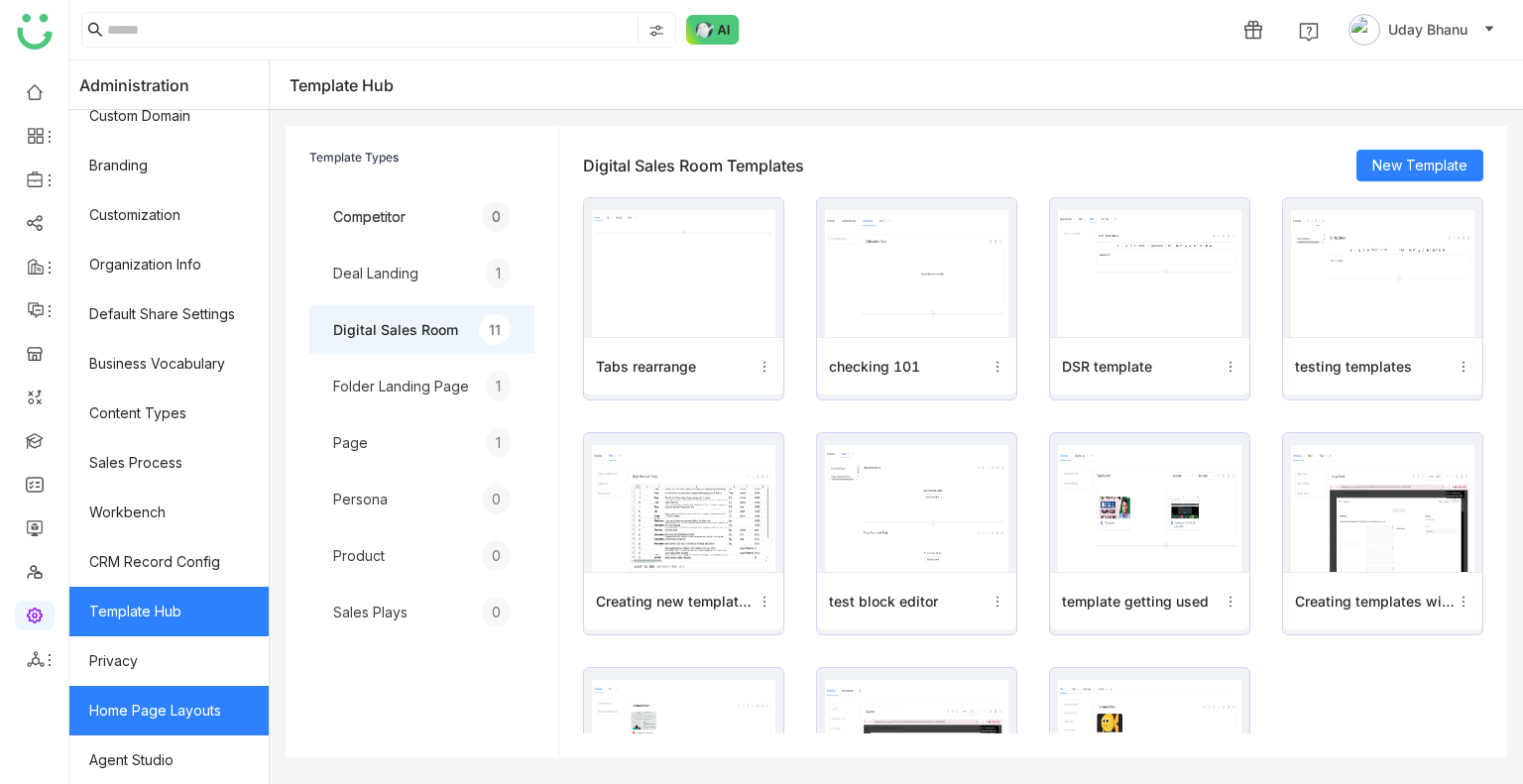 click on "Home Page Layouts" 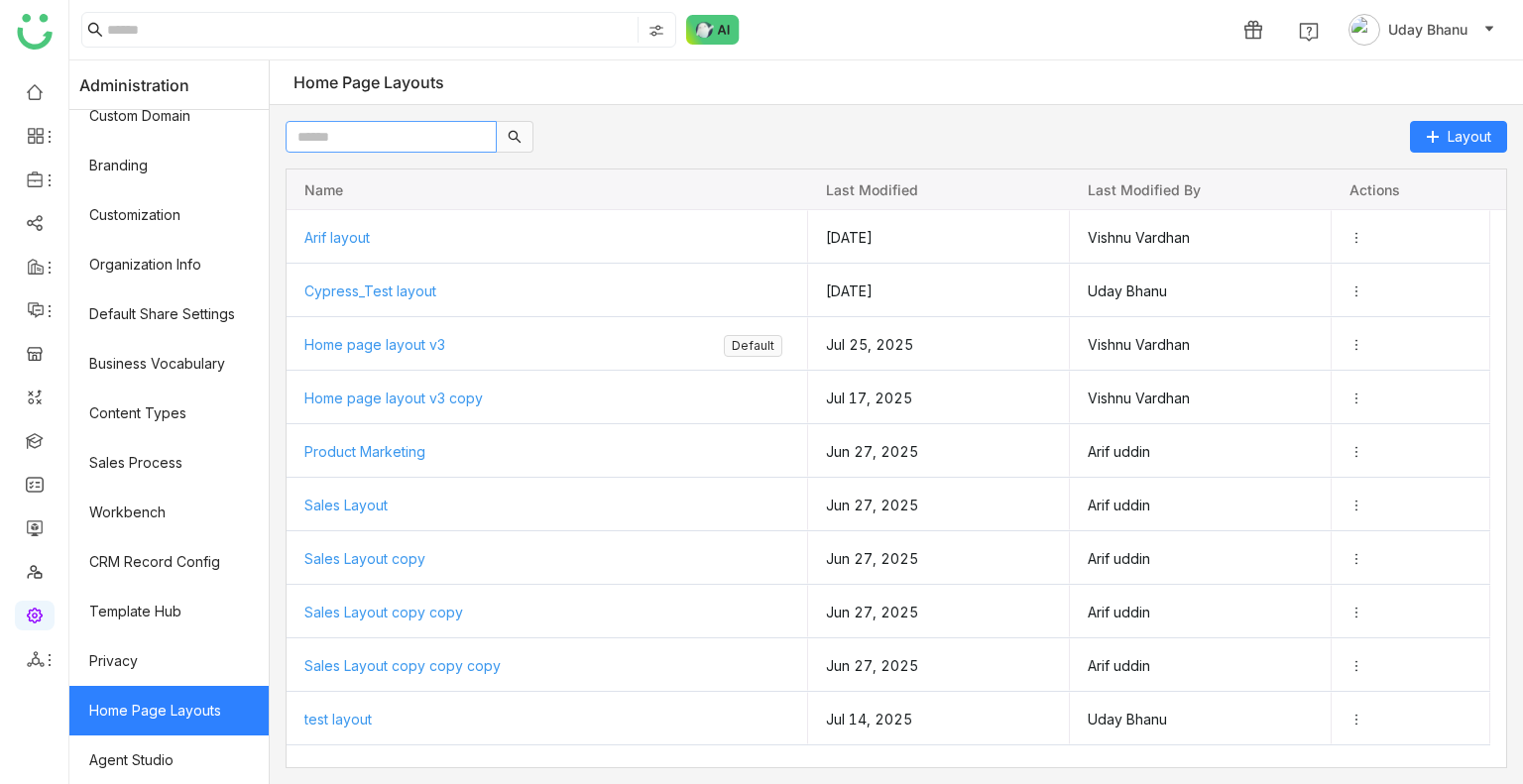 click 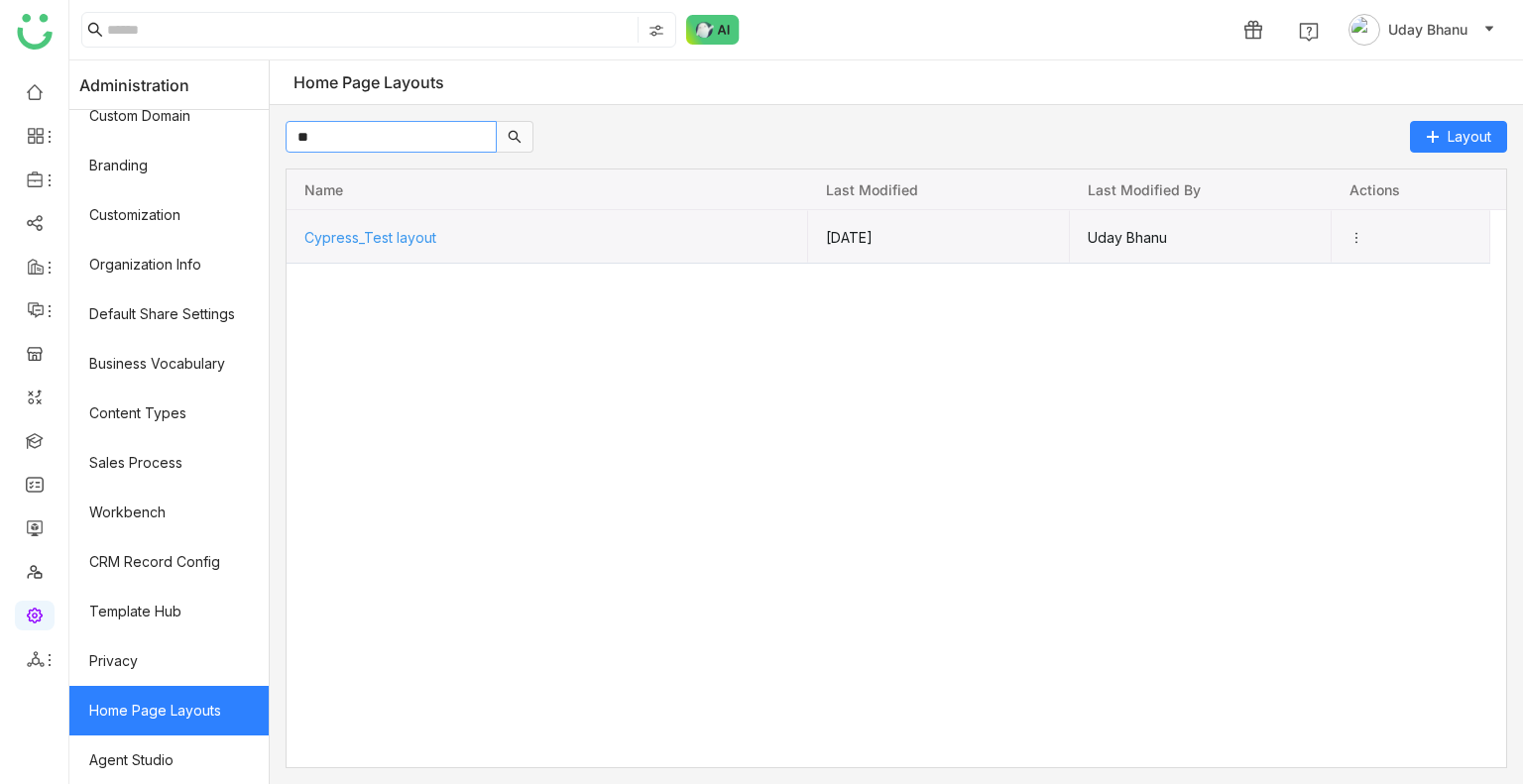 type on "**" 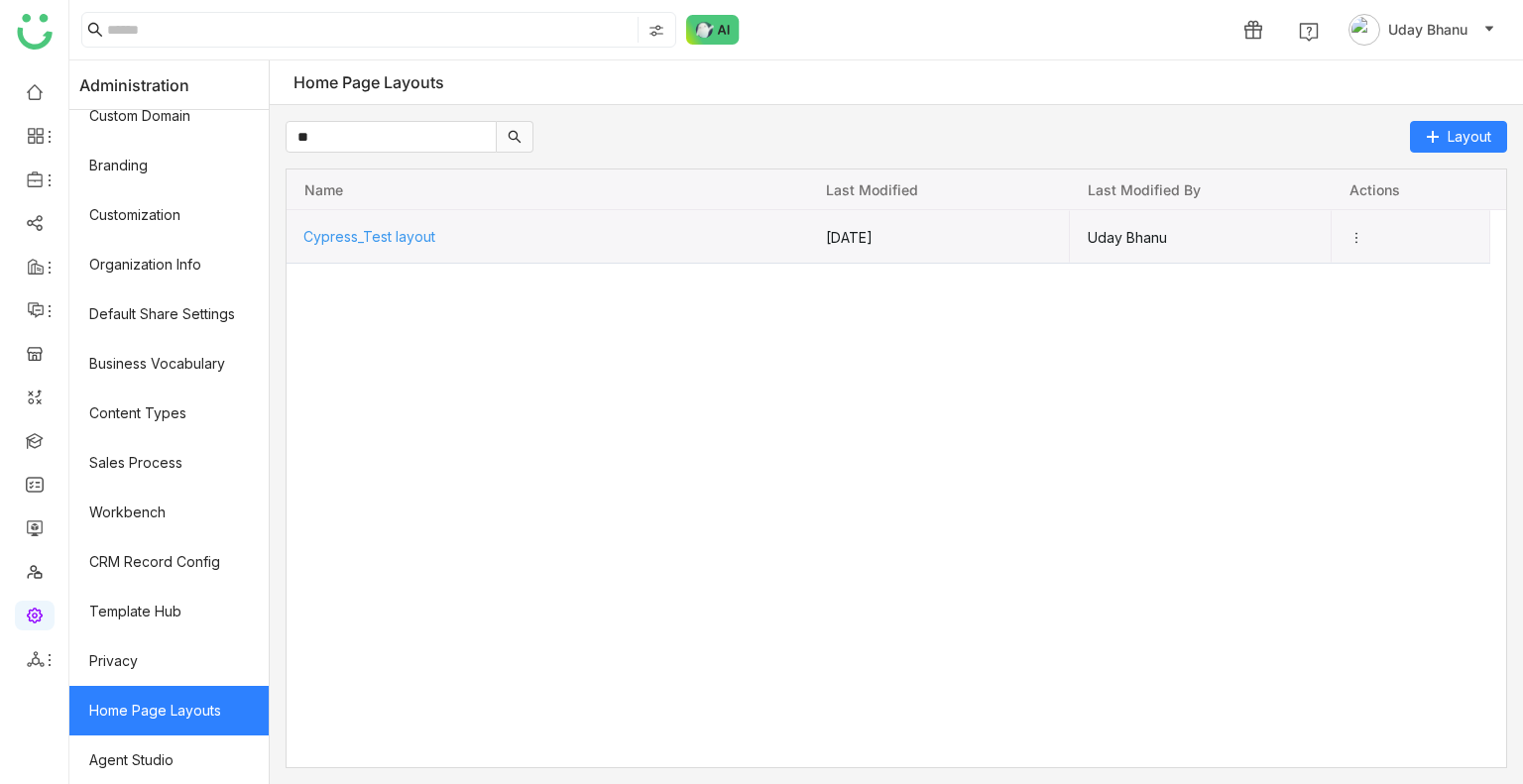 click on "Cypress_Test layout" 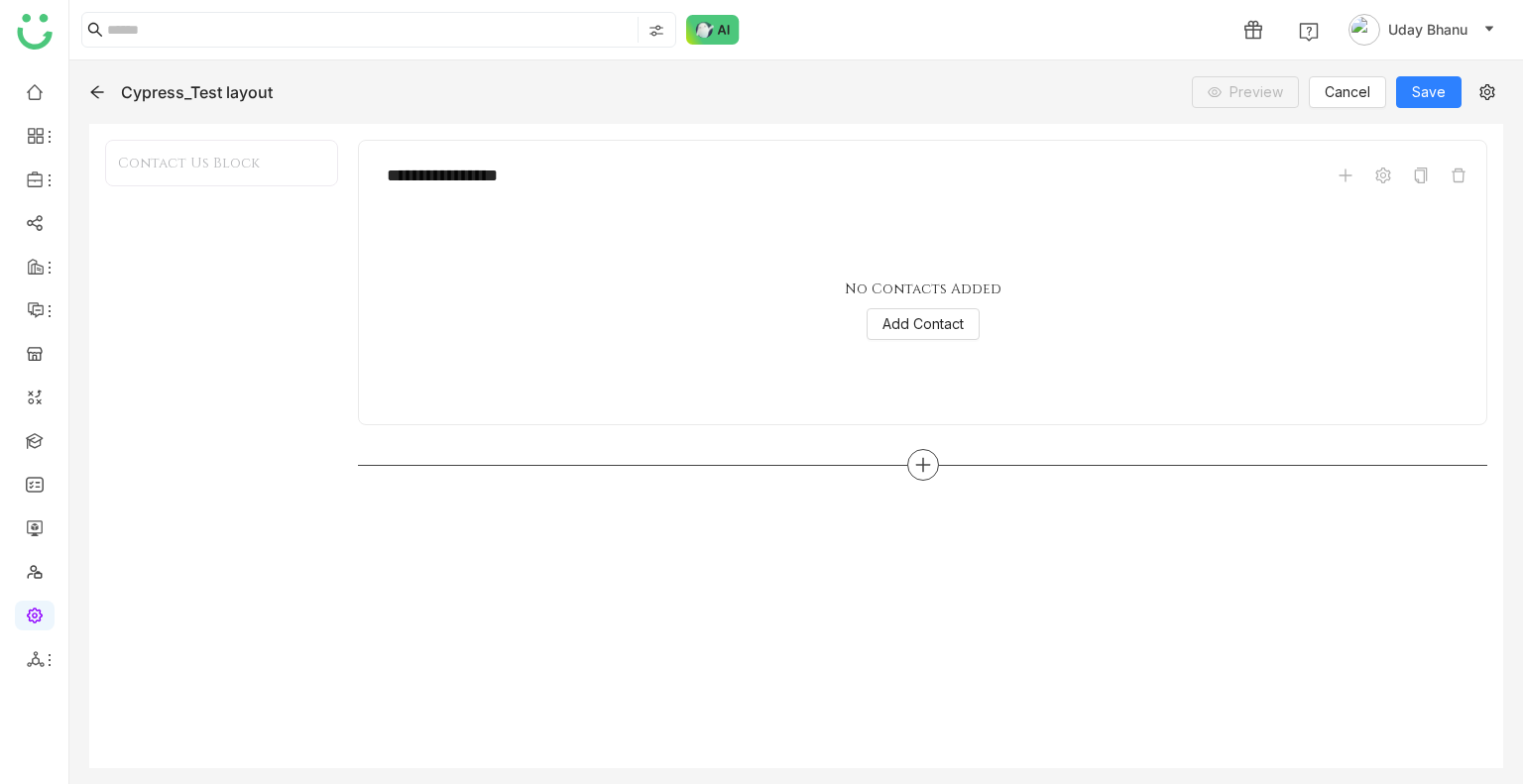 click at bounding box center [923, 465] 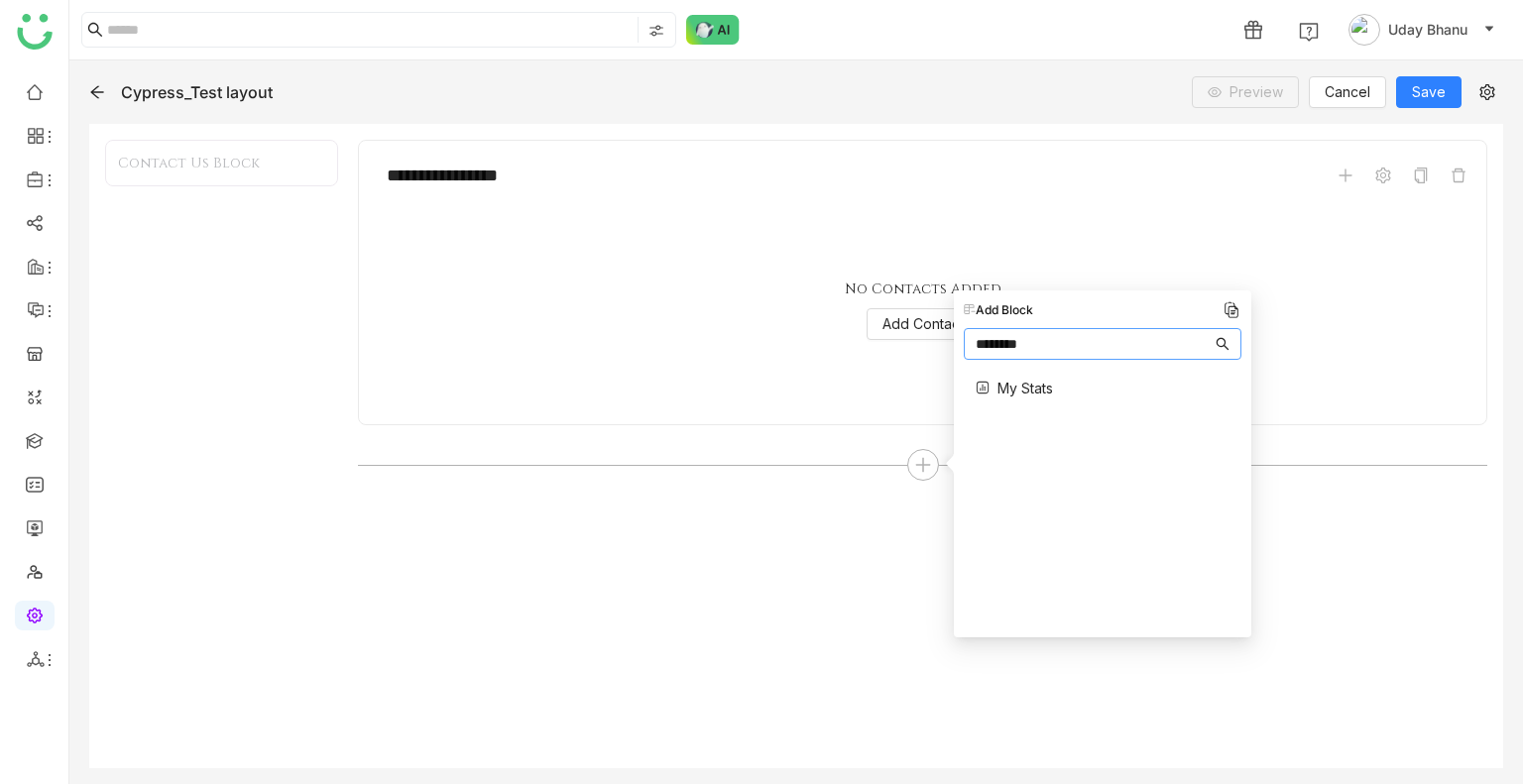 type on "********" 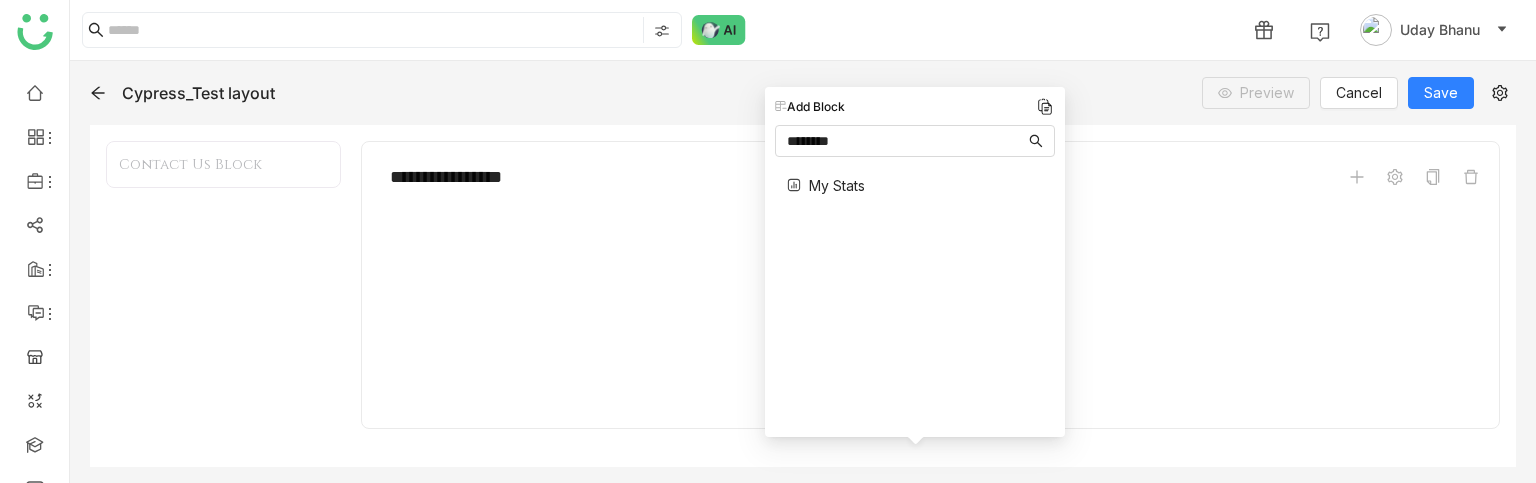 click on "My Stats" at bounding box center (837, 185) 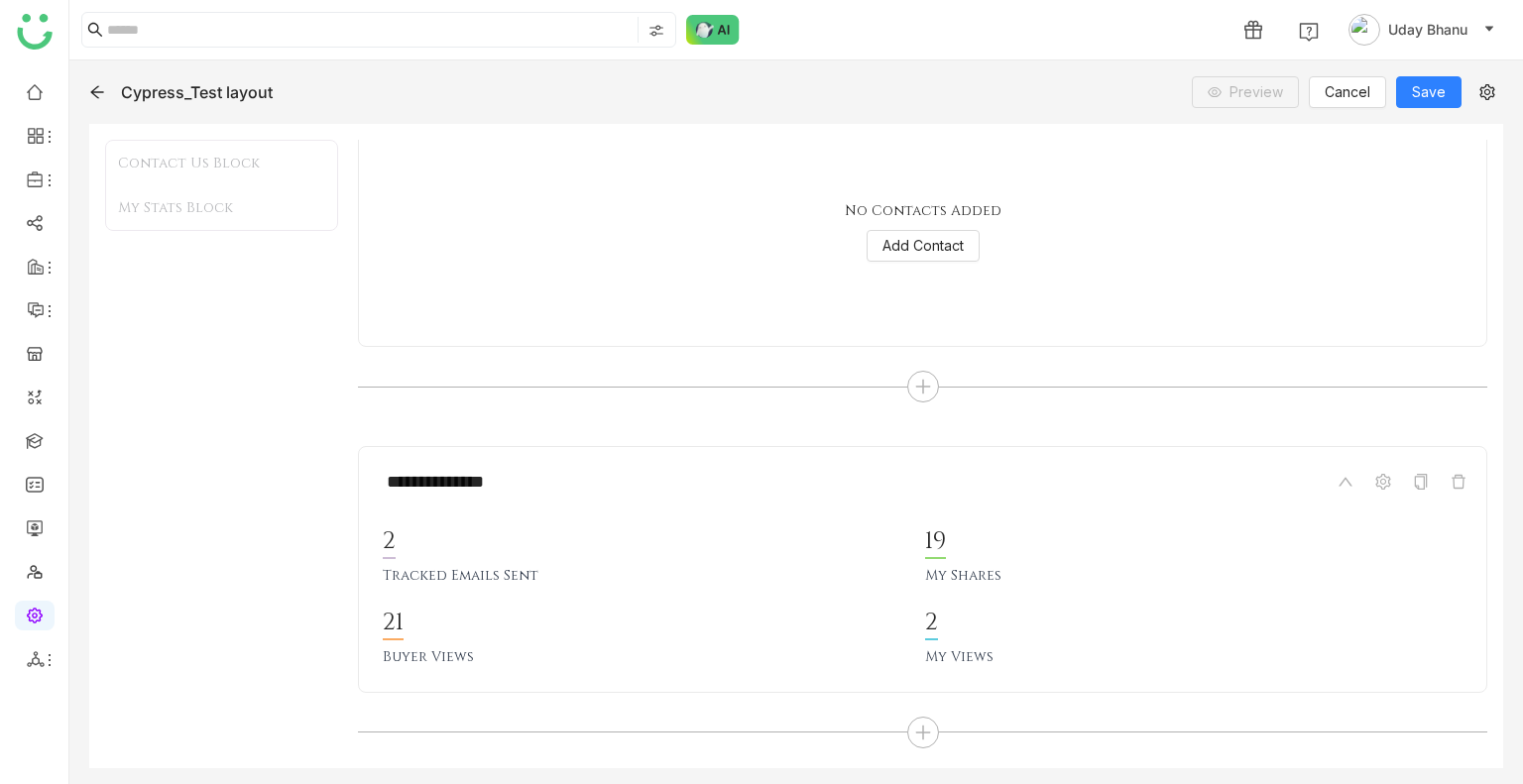 scroll, scrollTop: 75, scrollLeft: 0, axis: vertical 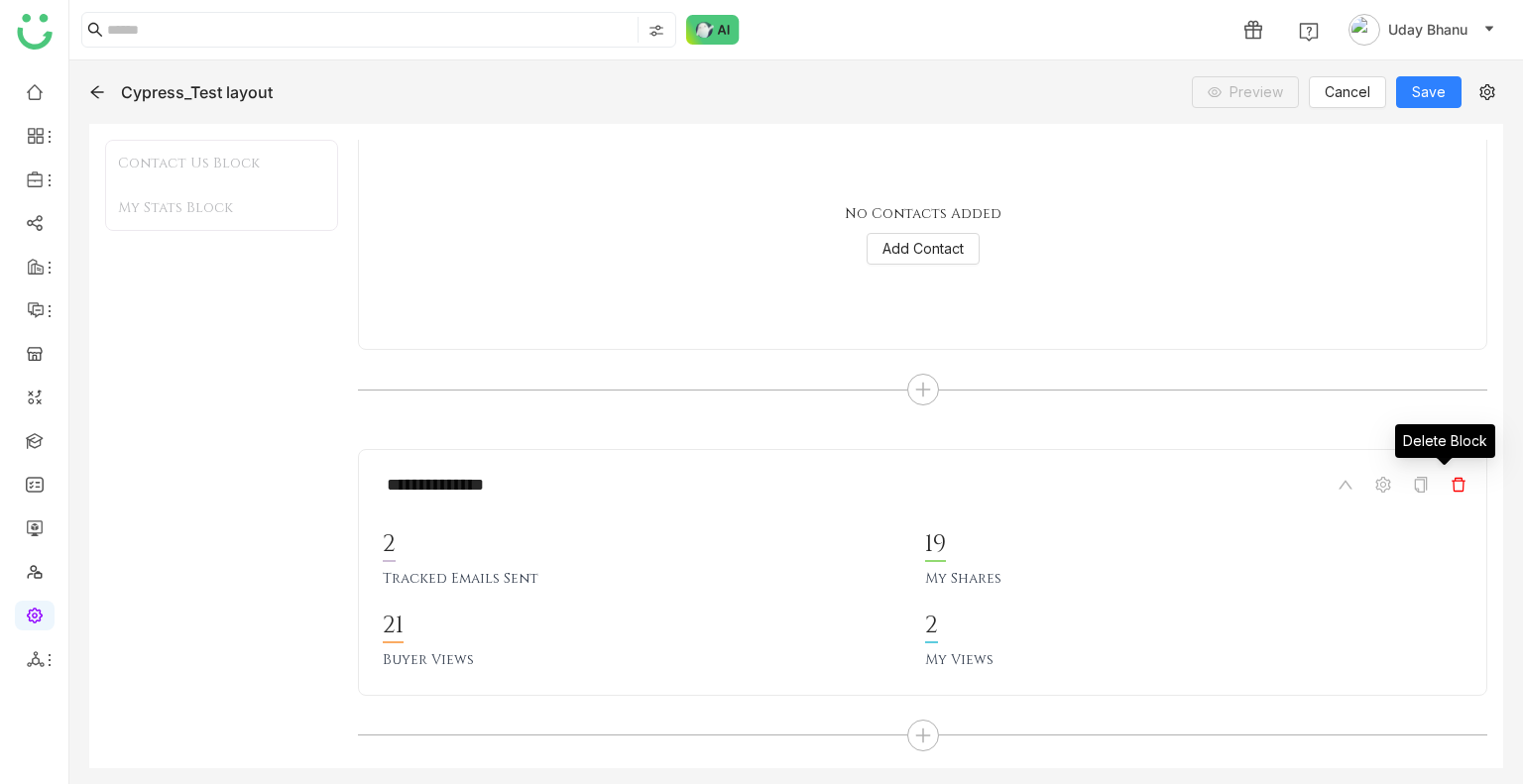 click at bounding box center [1459, 485] 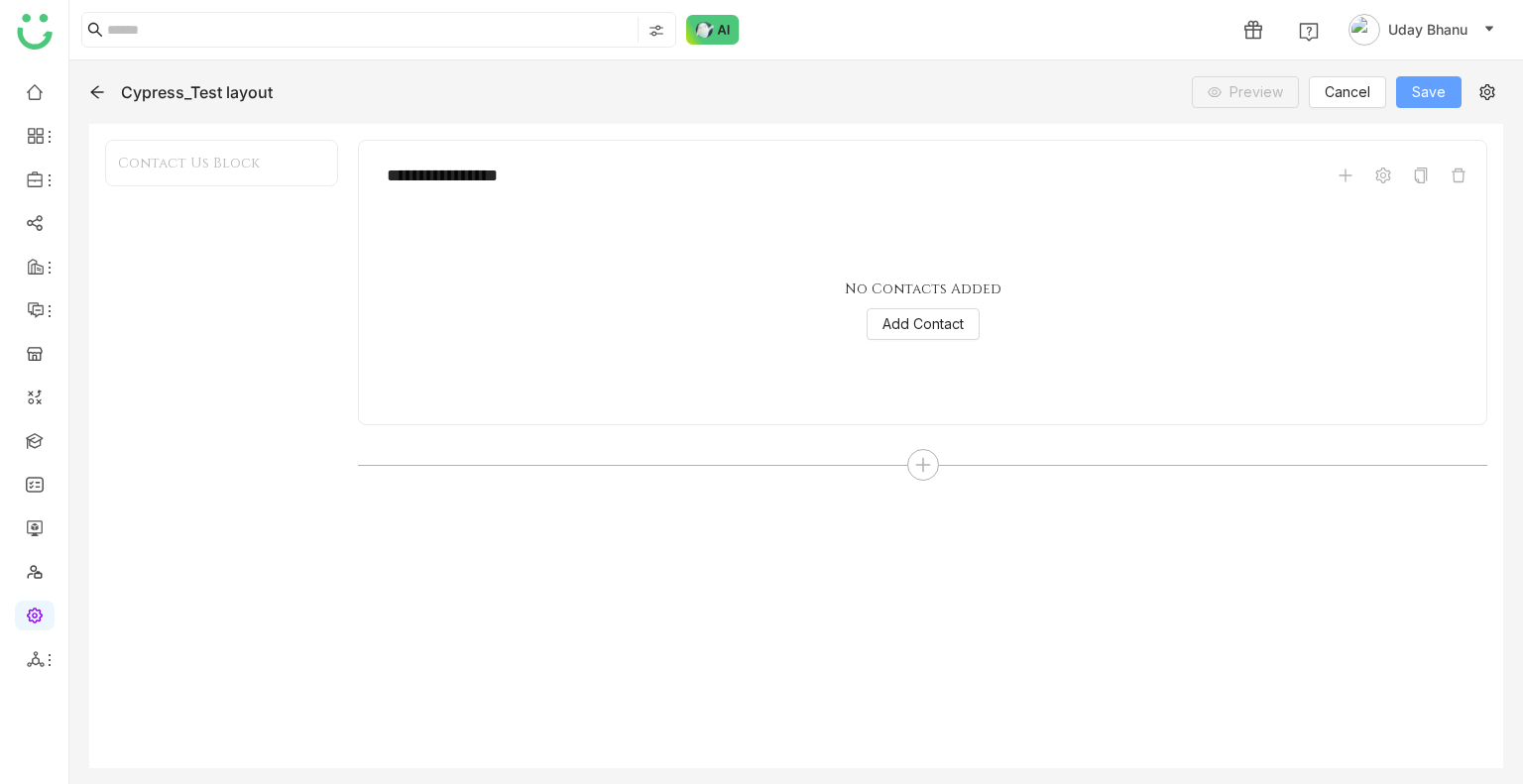 click on "Save" 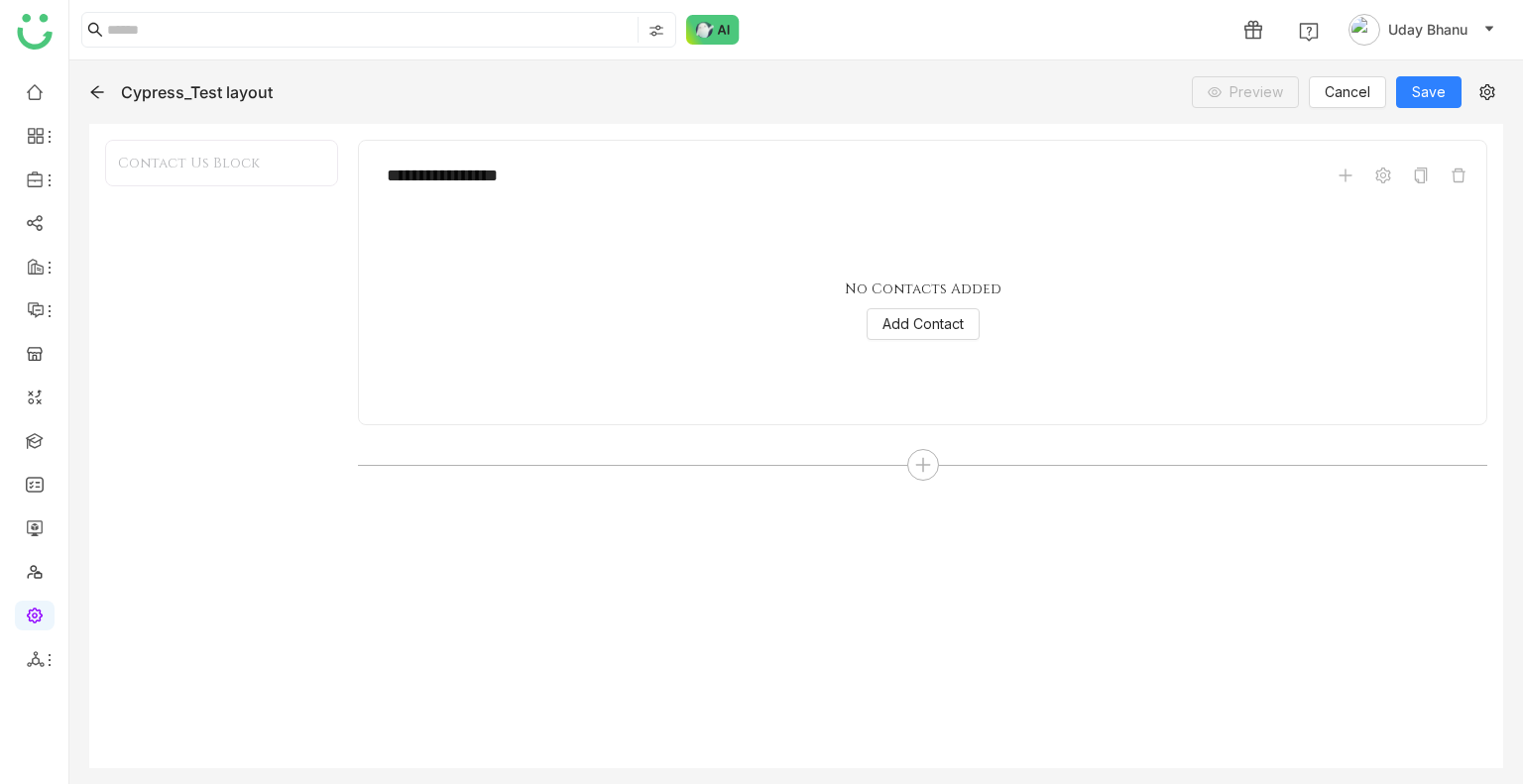 click on "Cypress_Test layout   Preview
Cancel  Save" 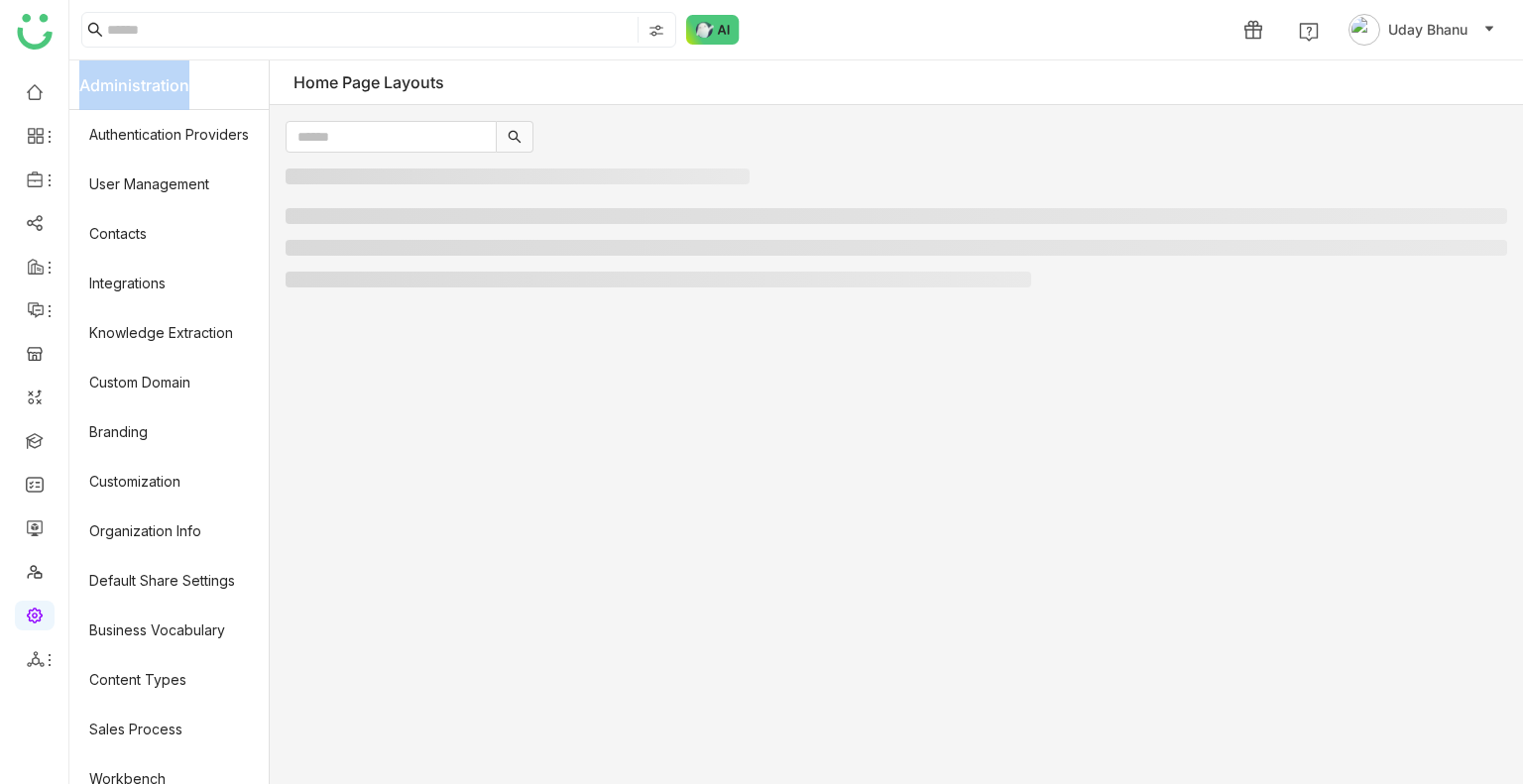 click on "Administration" 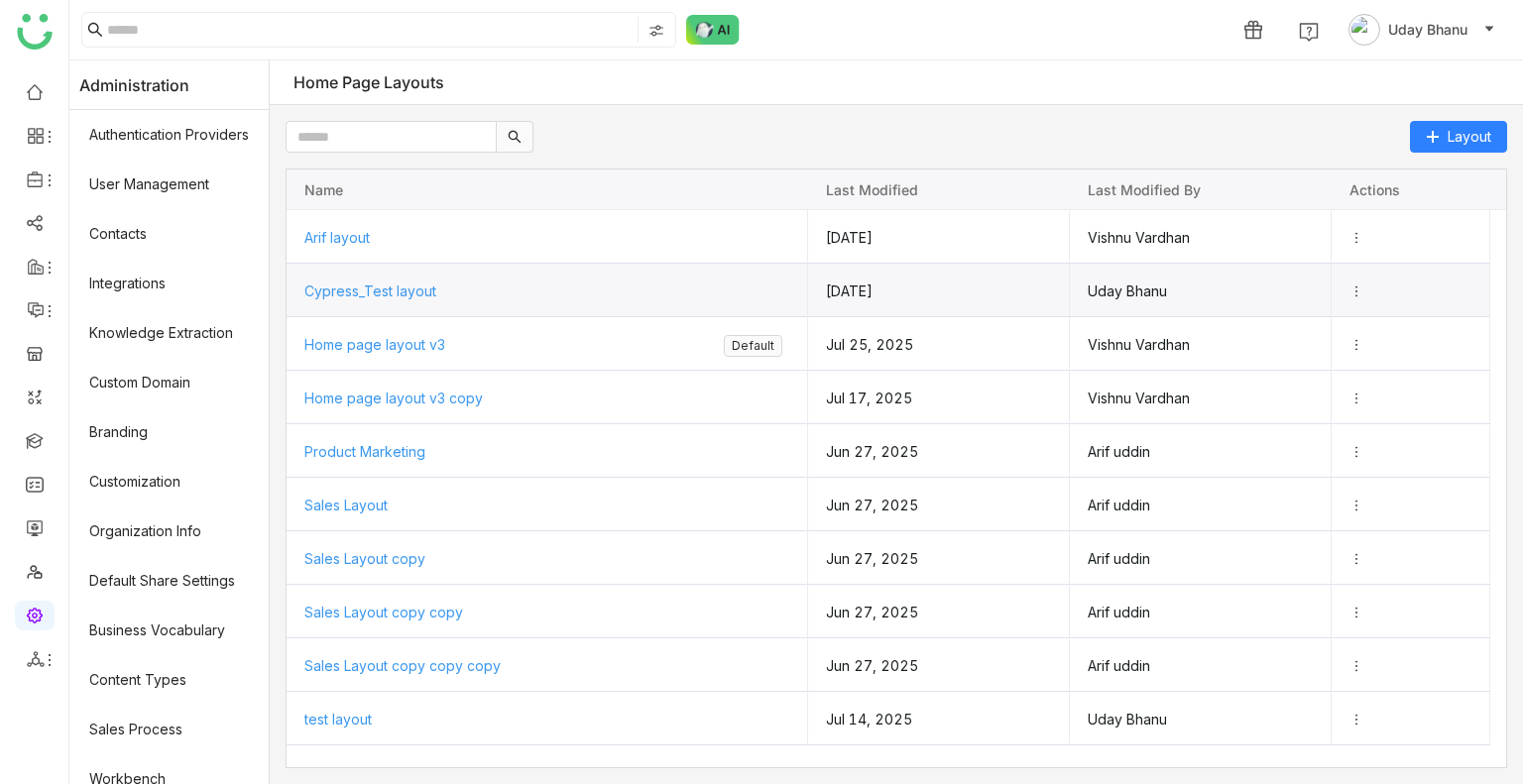 click on "Cypress_Test layout" 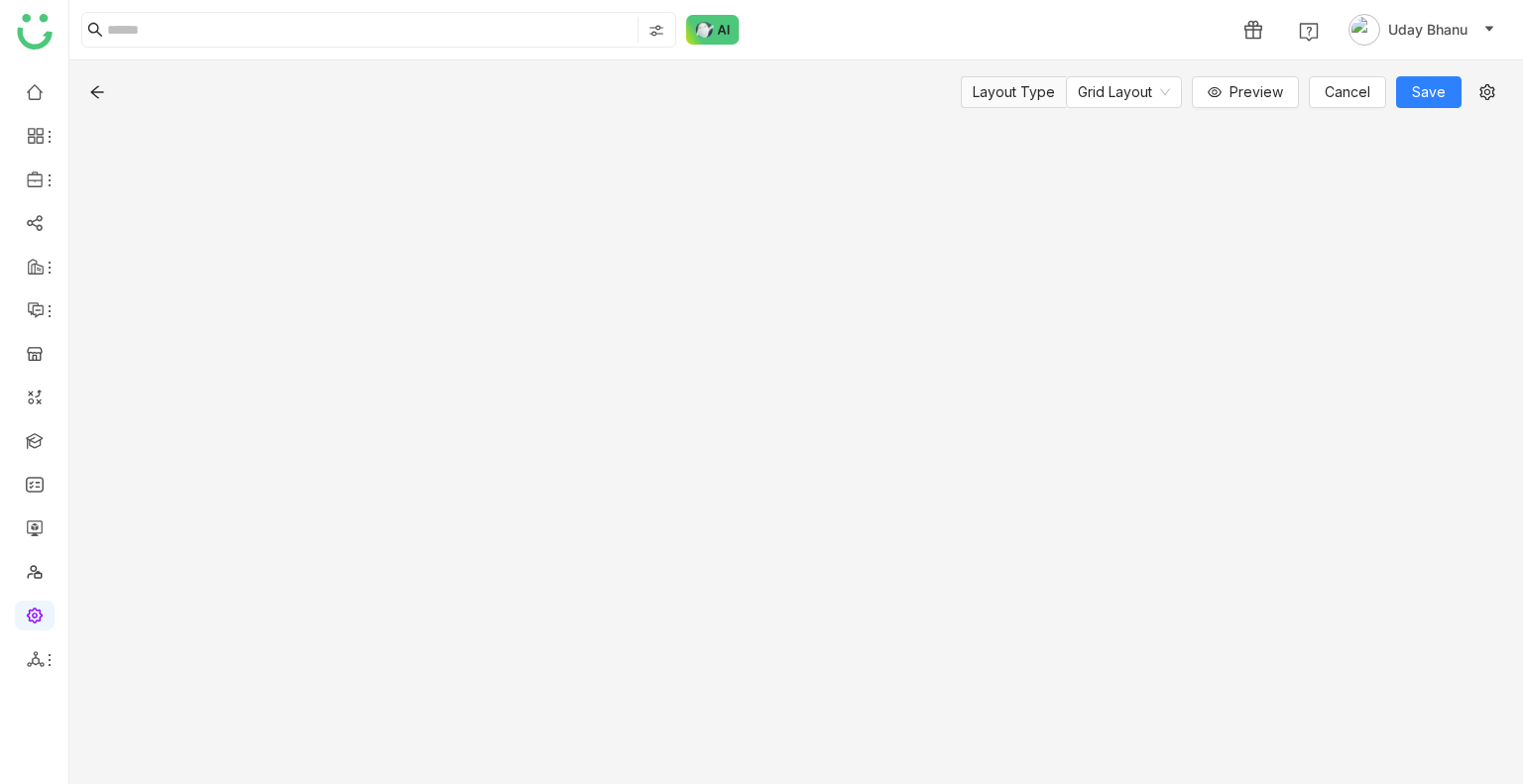 click on "Layout Type  Grid Layout   Preview
Cancel  Save" 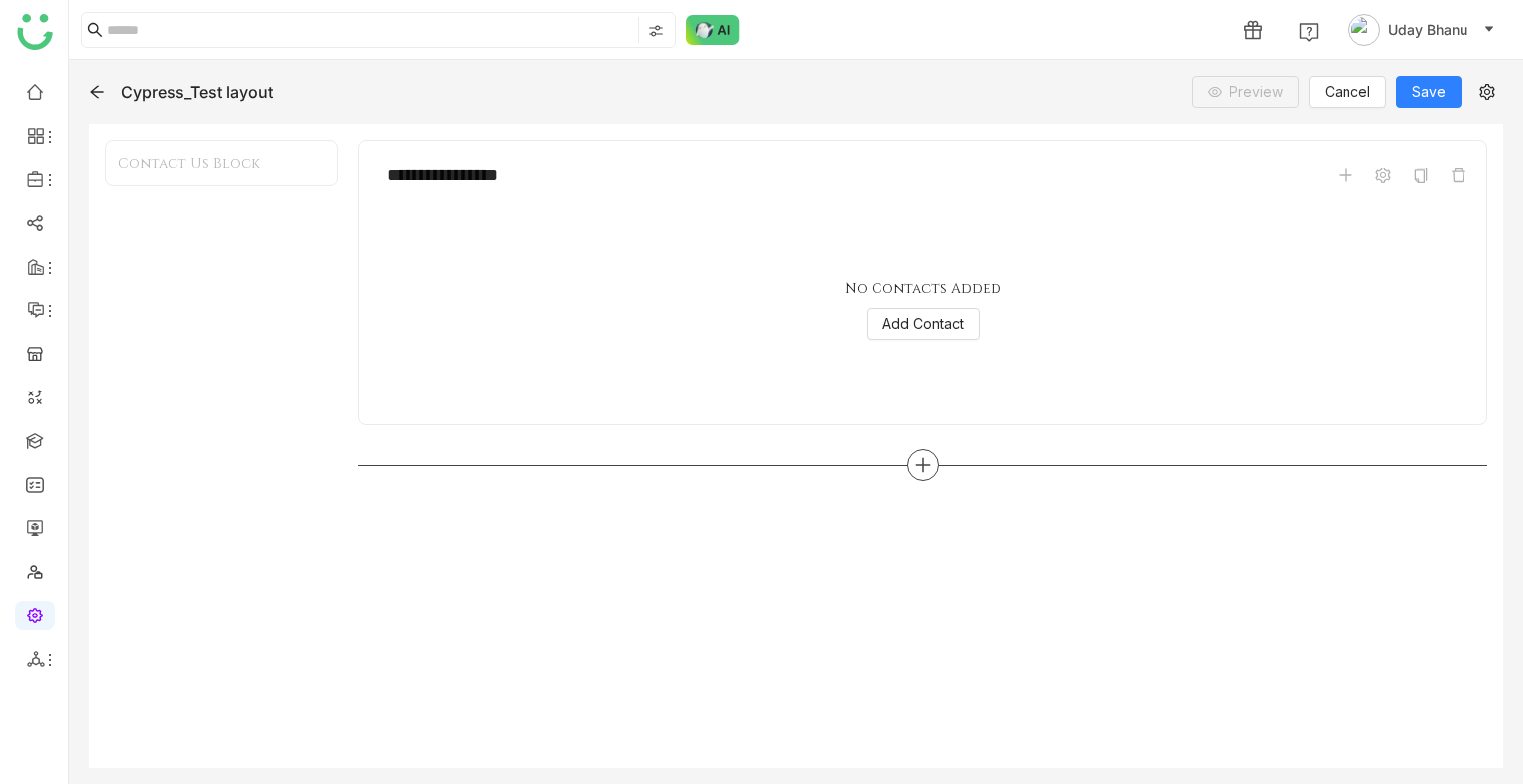 click at bounding box center (923, 465) 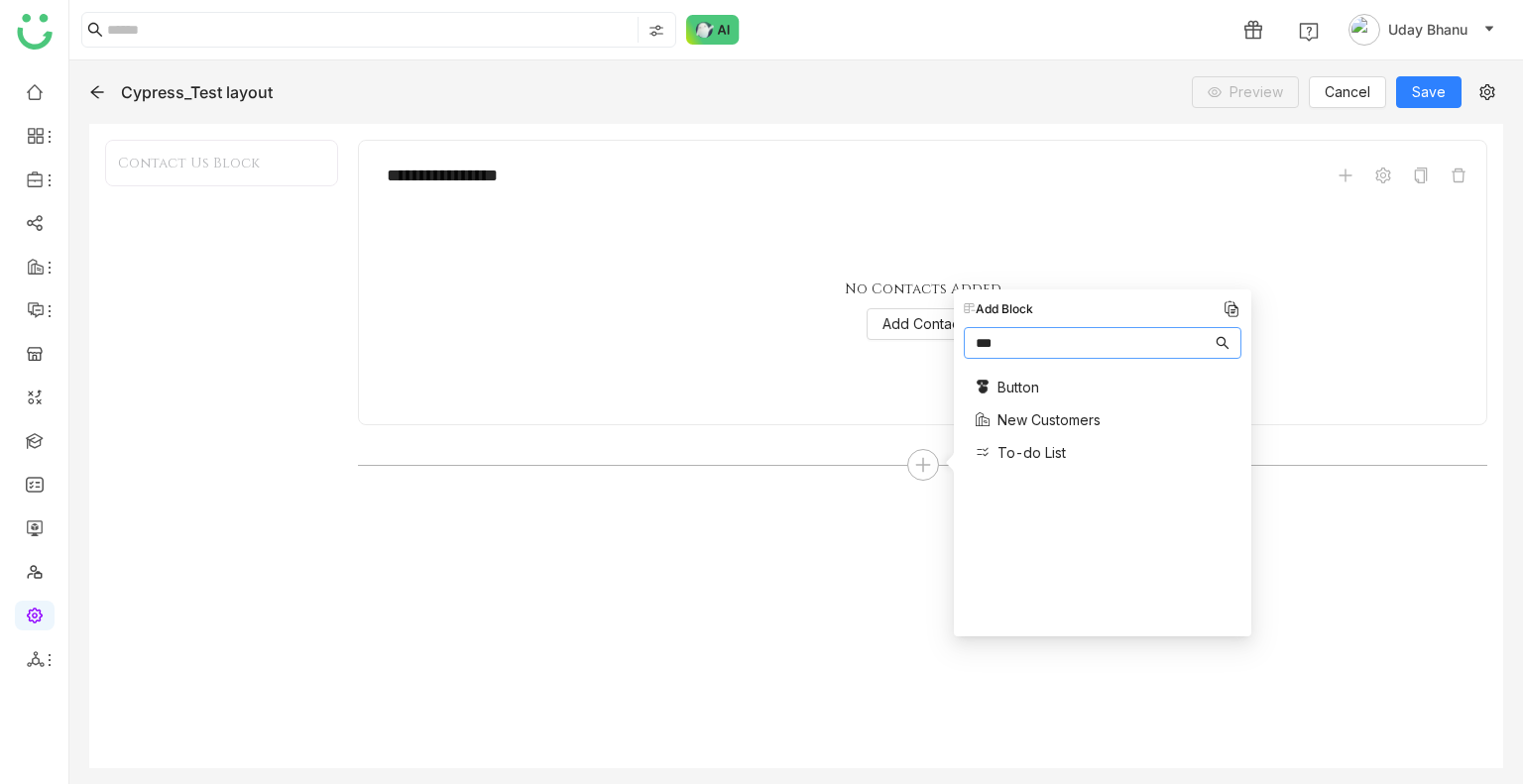 type on "**" 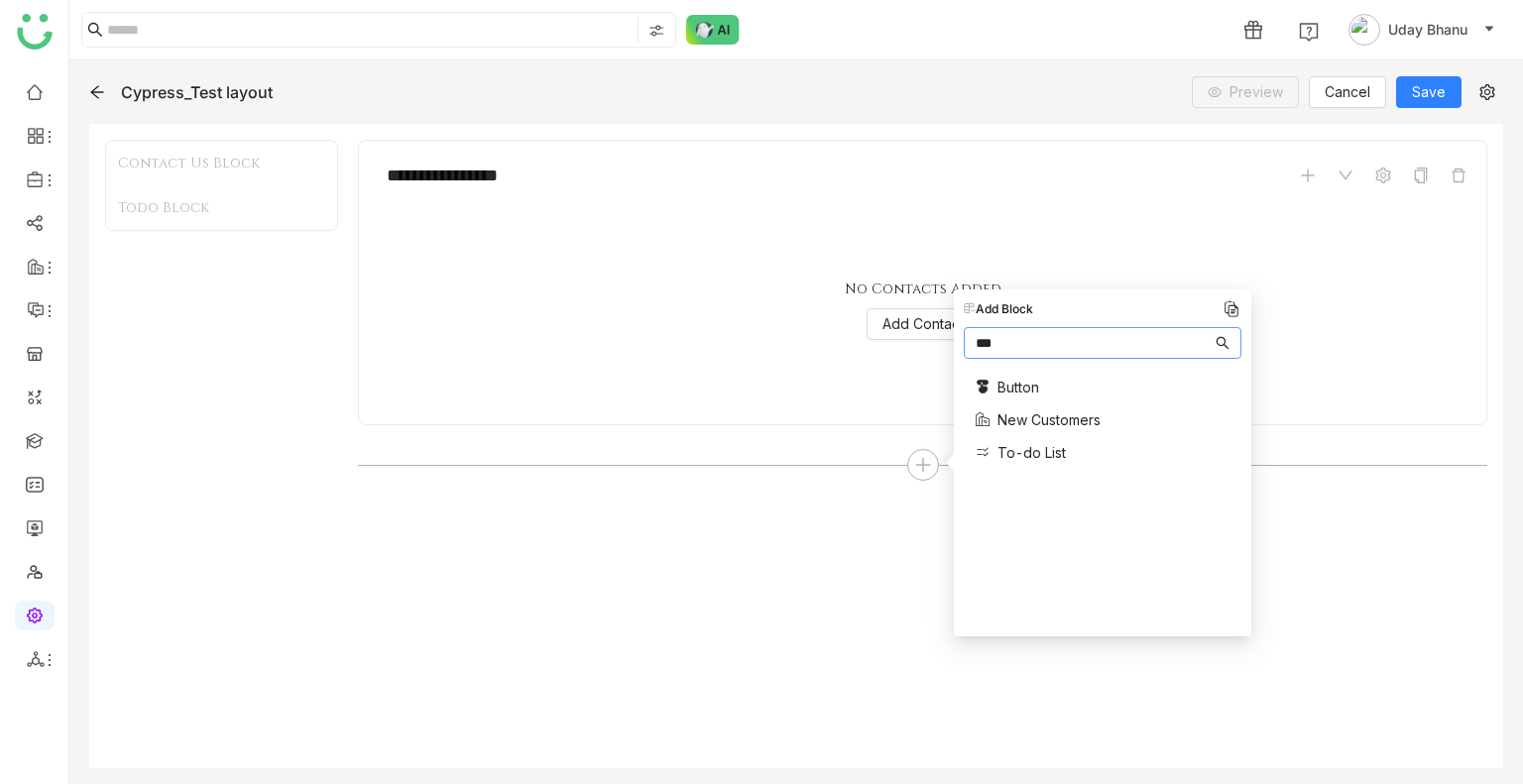 click on "To-do List" at bounding box center [1031, 452] 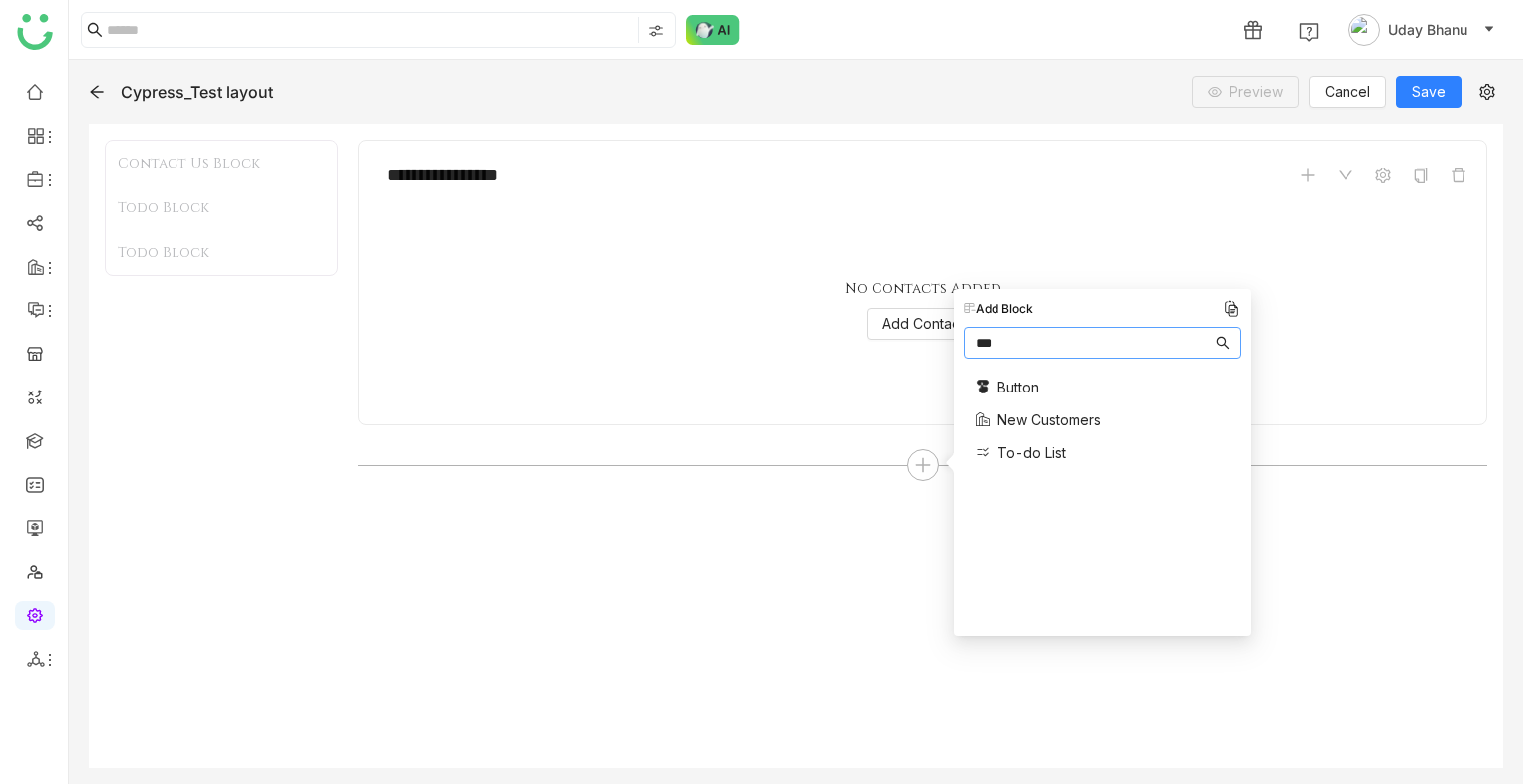 click on "To-do List" at bounding box center (1031, 452) 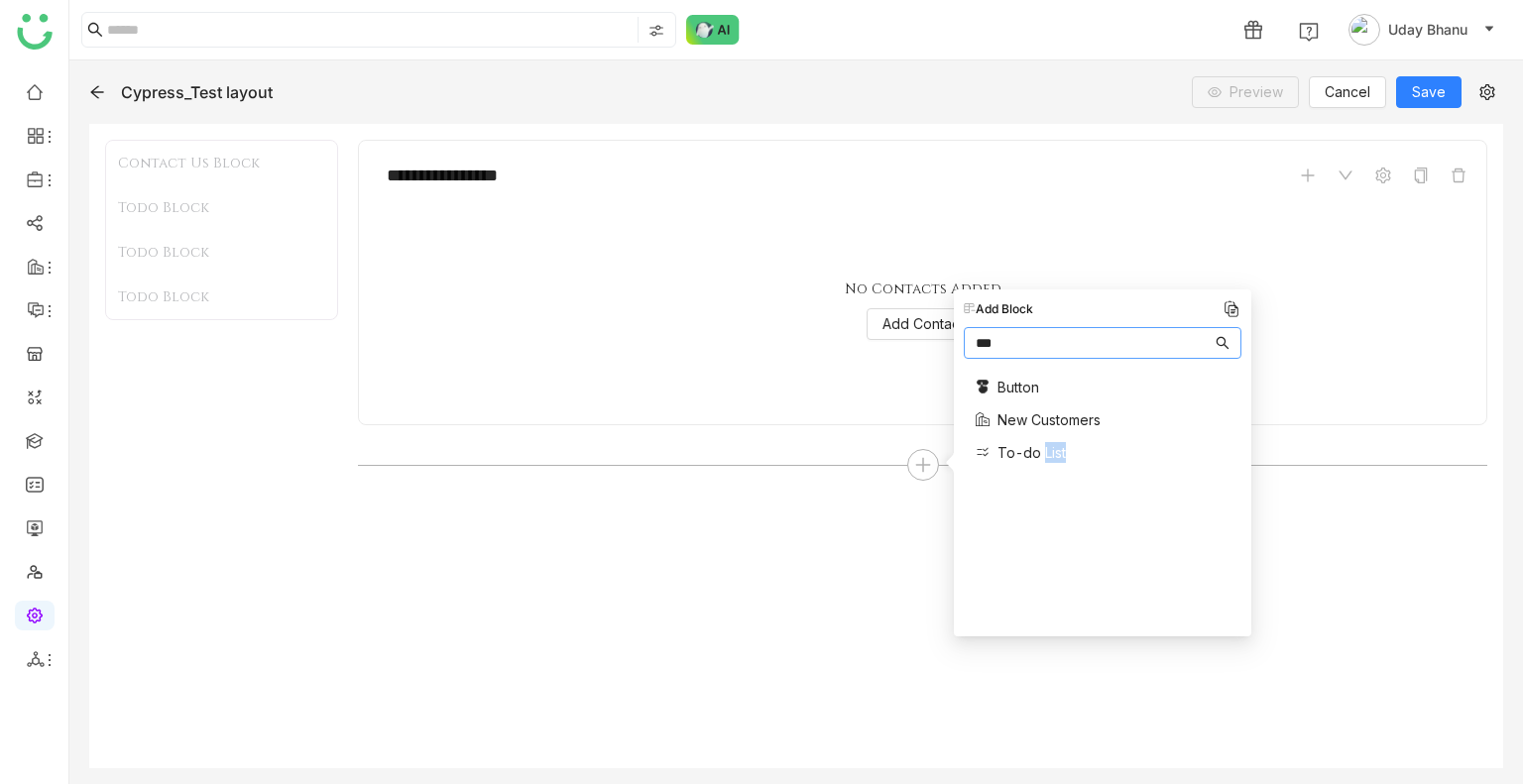 click on "To-do List" at bounding box center [1031, 452] 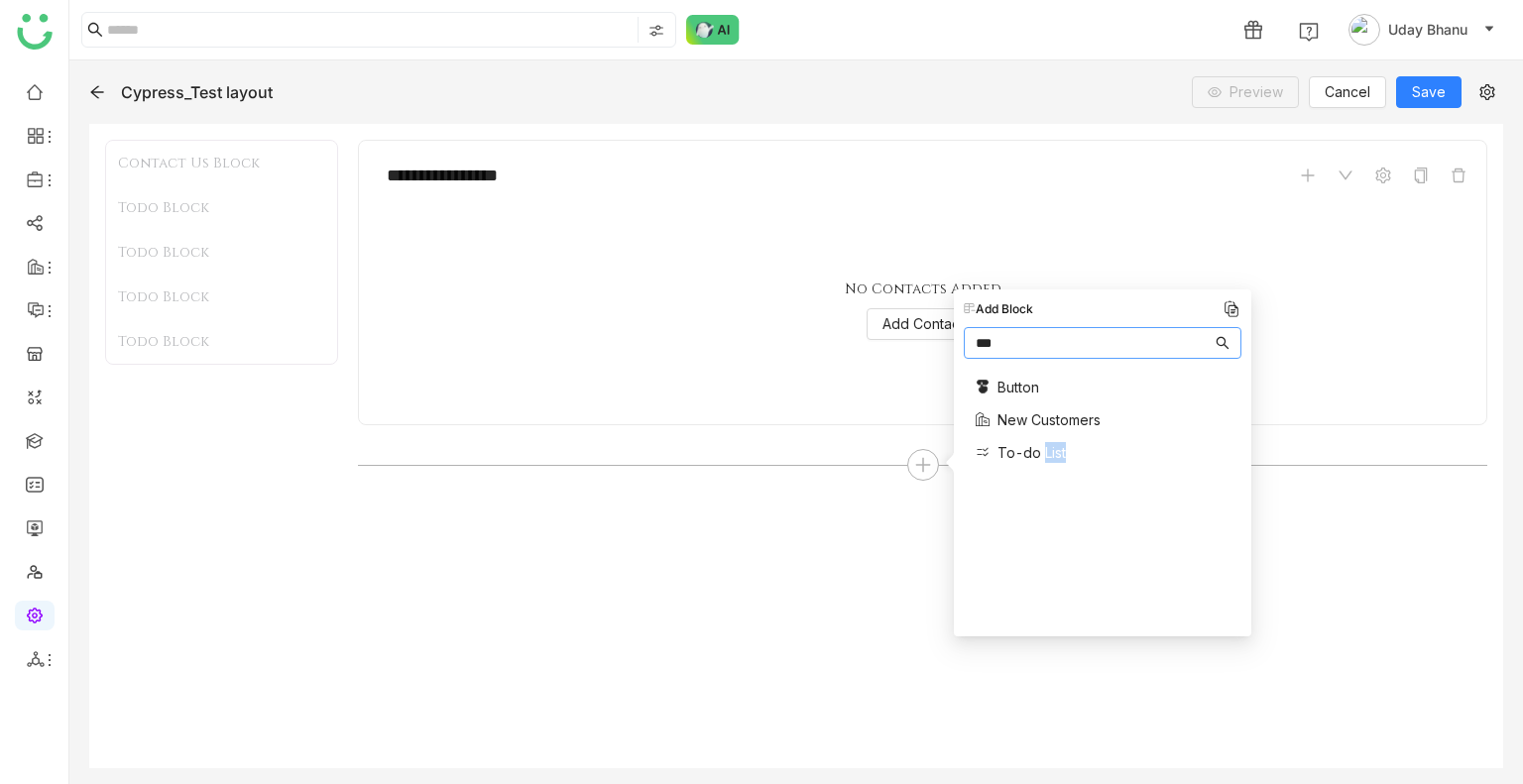 click on "To-do List" at bounding box center (1031, 452) 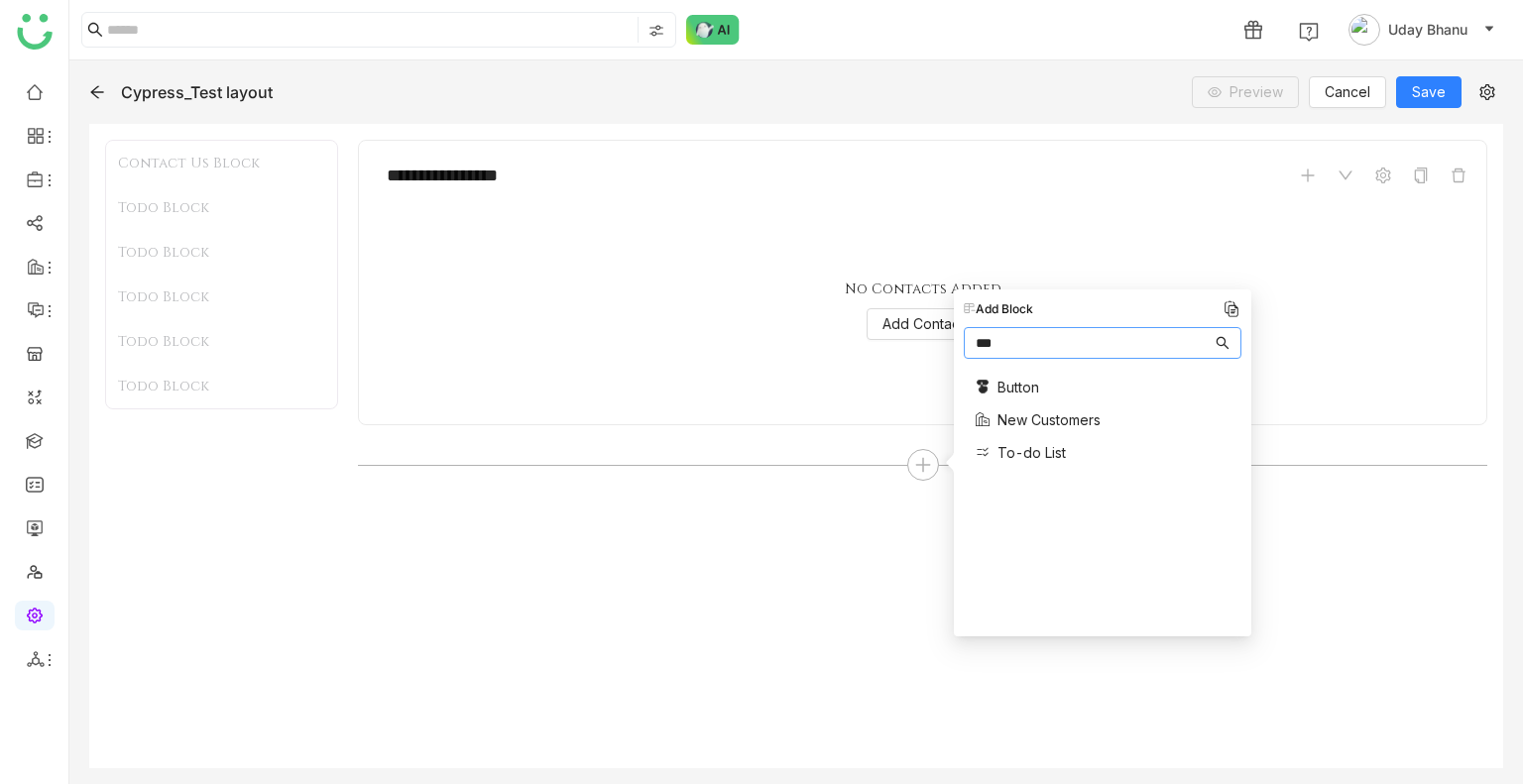 click on "To-do List" at bounding box center [1031, 452] 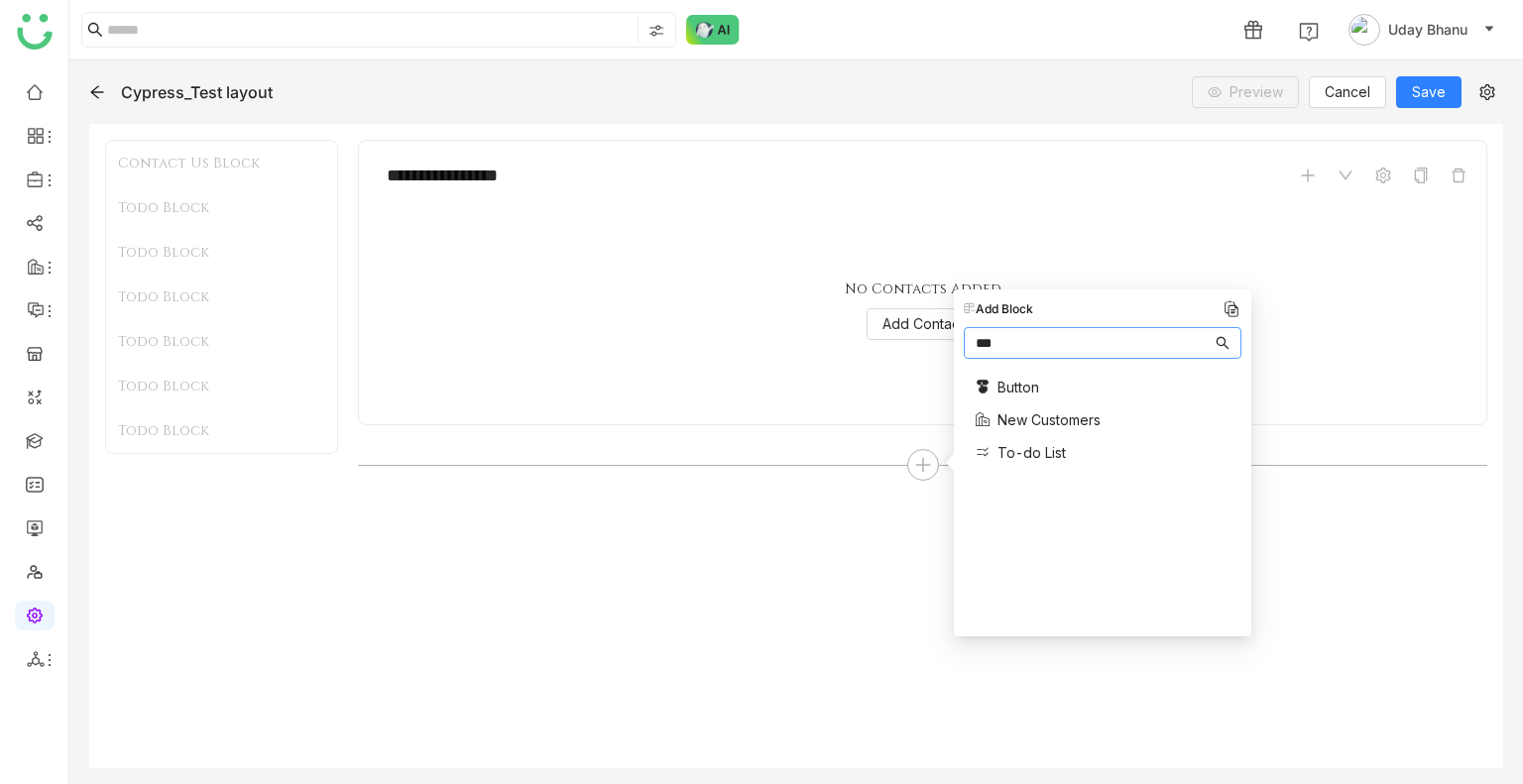 click on "No Contacts Added Add Contact" at bounding box center (922, 309) 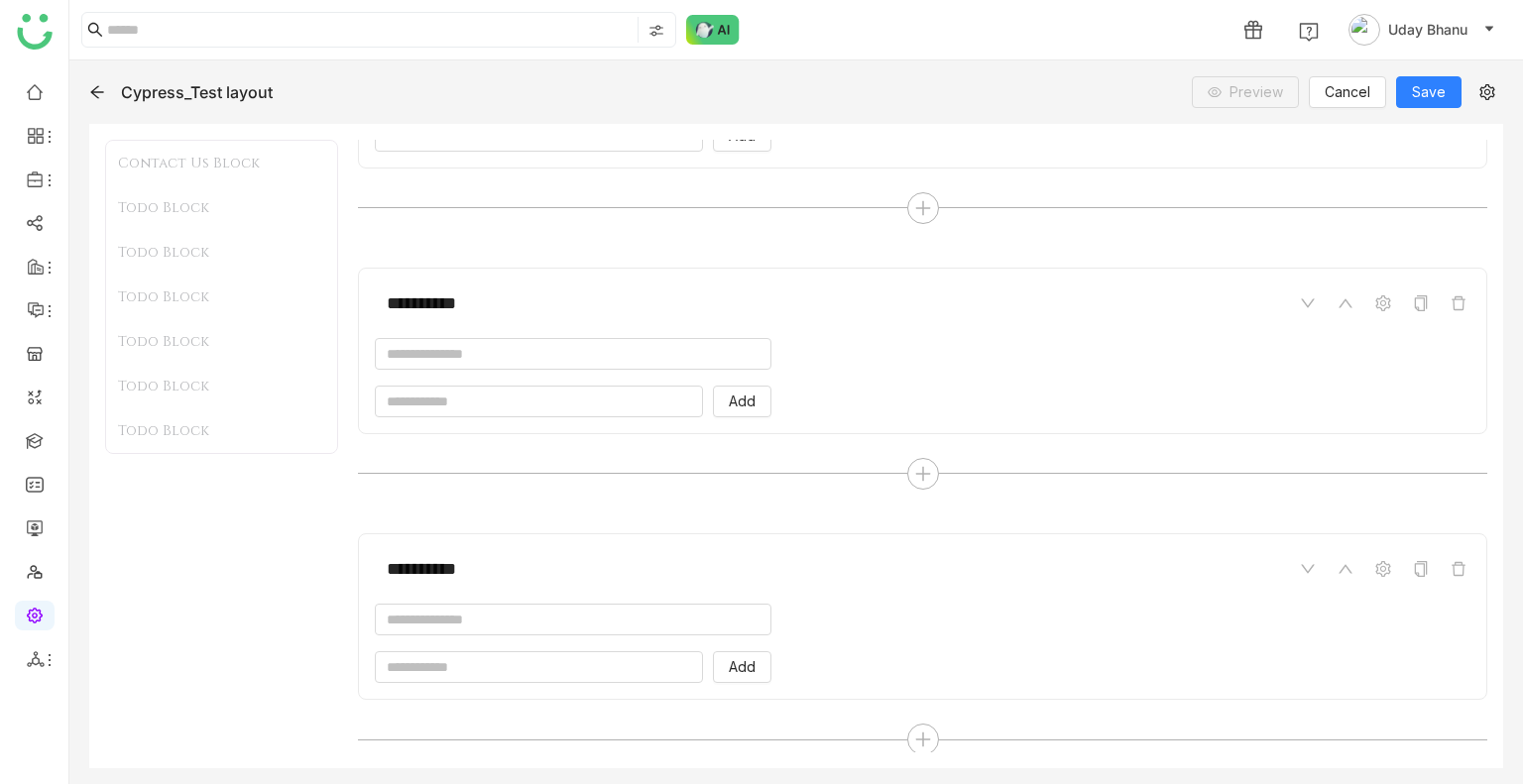 scroll, scrollTop: 1321, scrollLeft: 0, axis: vertical 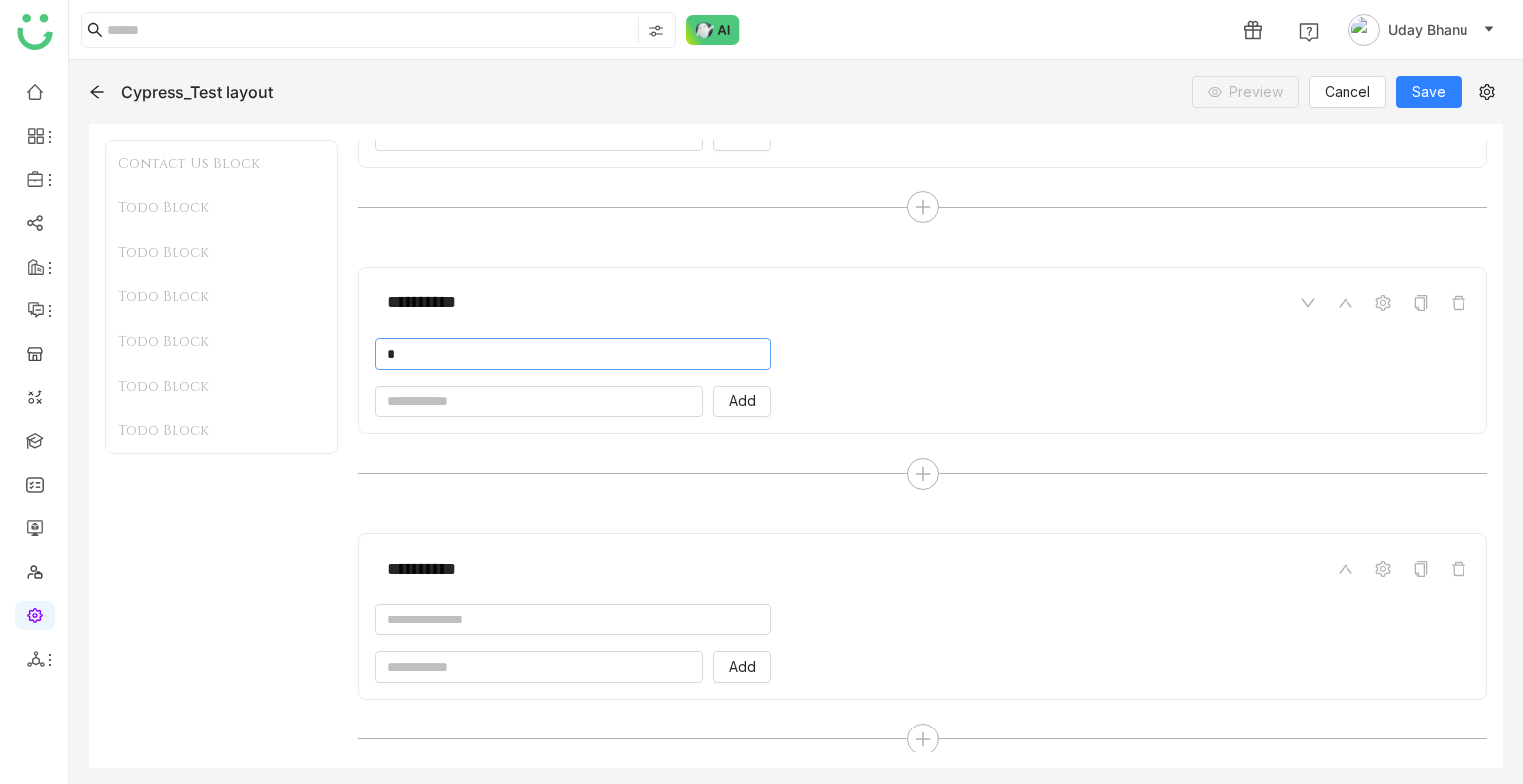 click on "*" at bounding box center (573, 354) 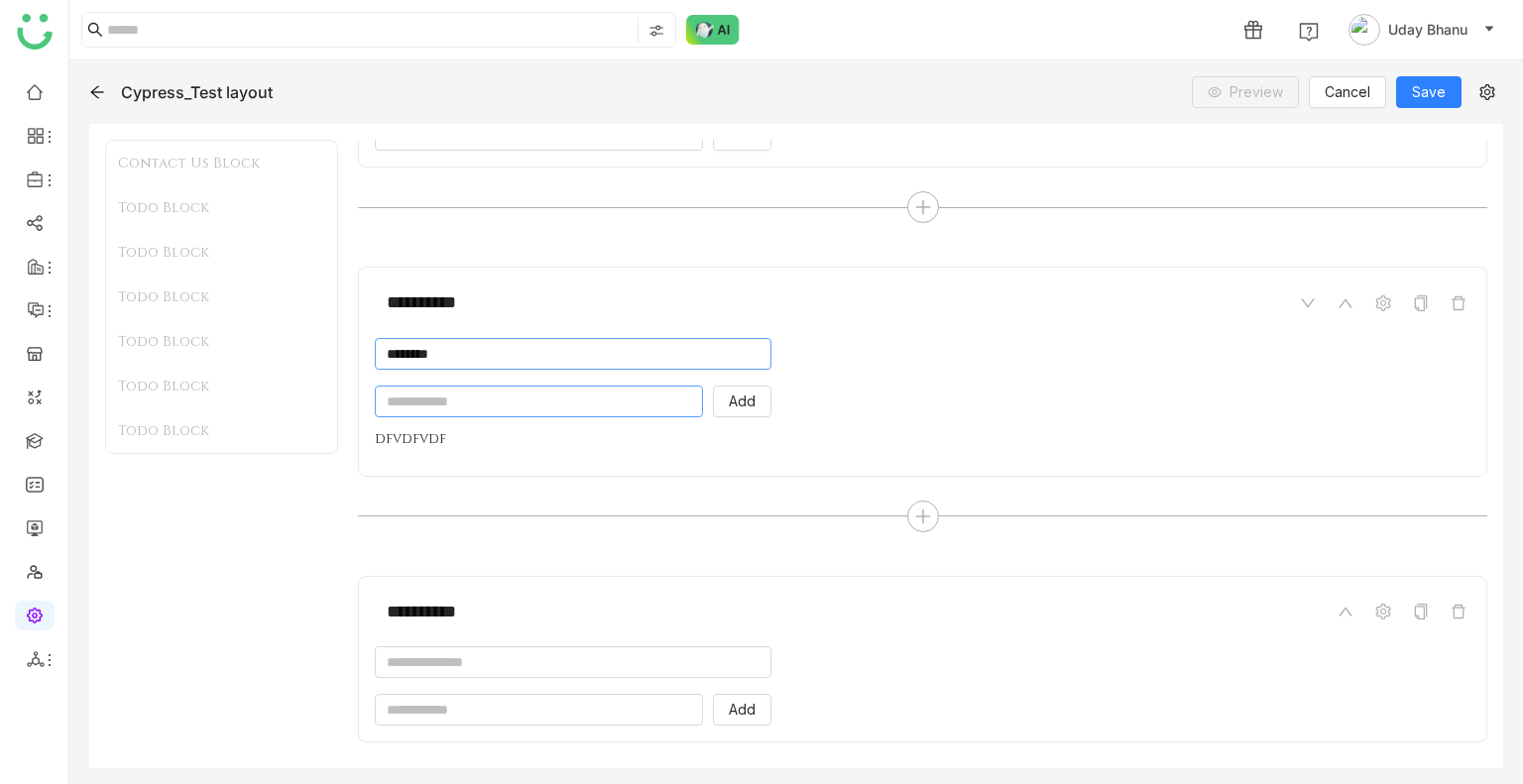 type on "********" 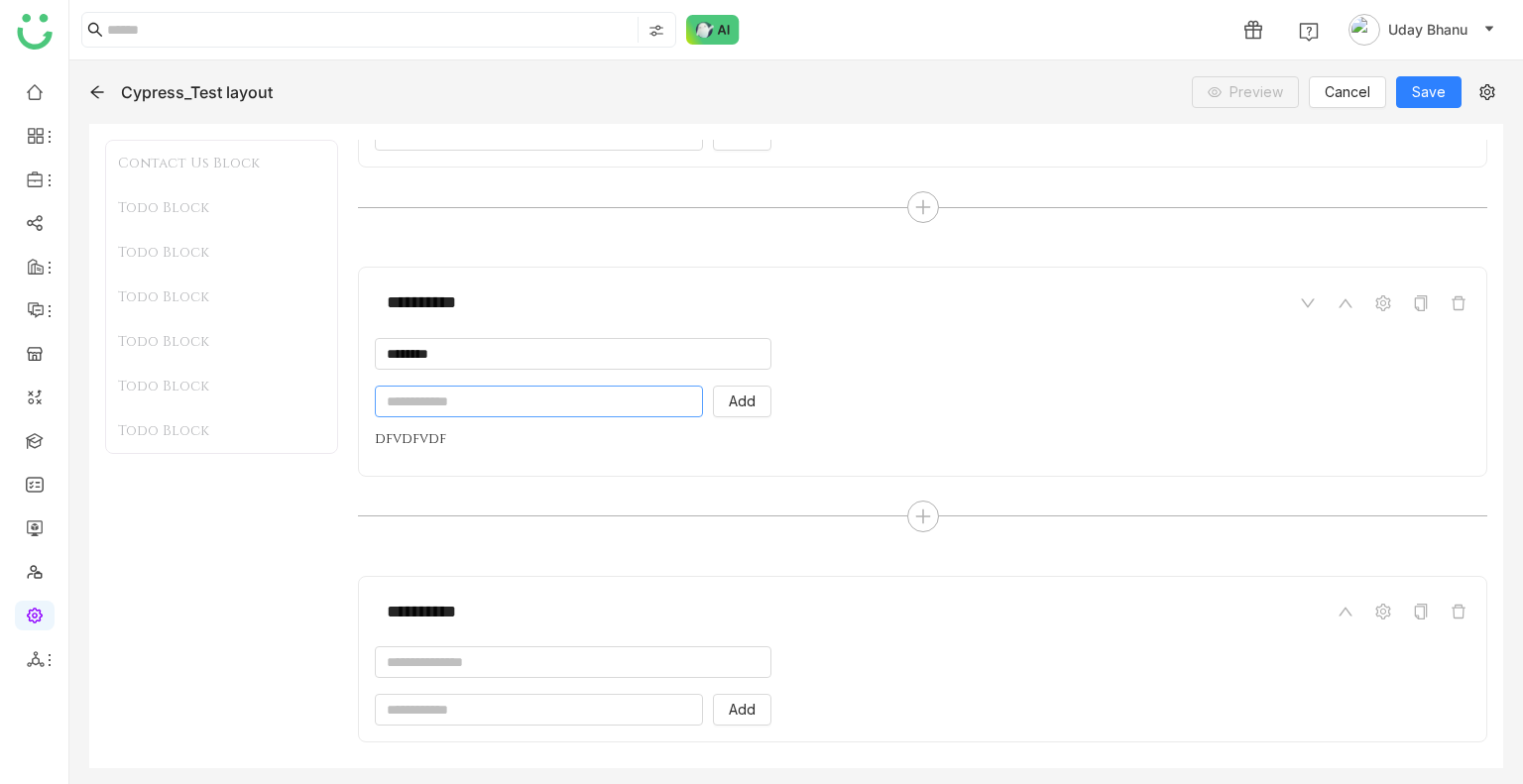 click at bounding box center [538, 401] 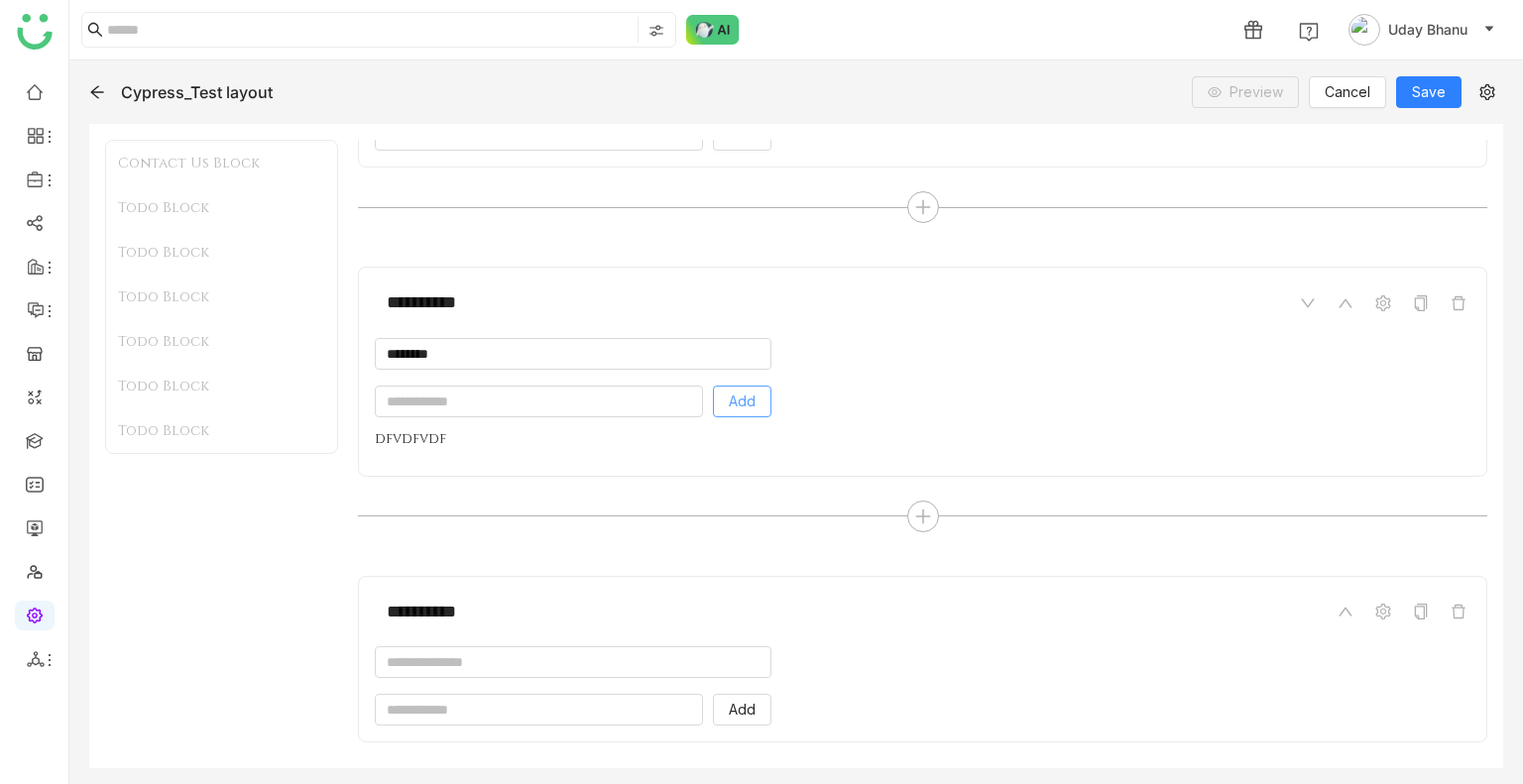 click on "Add" at bounding box center [742, 401] 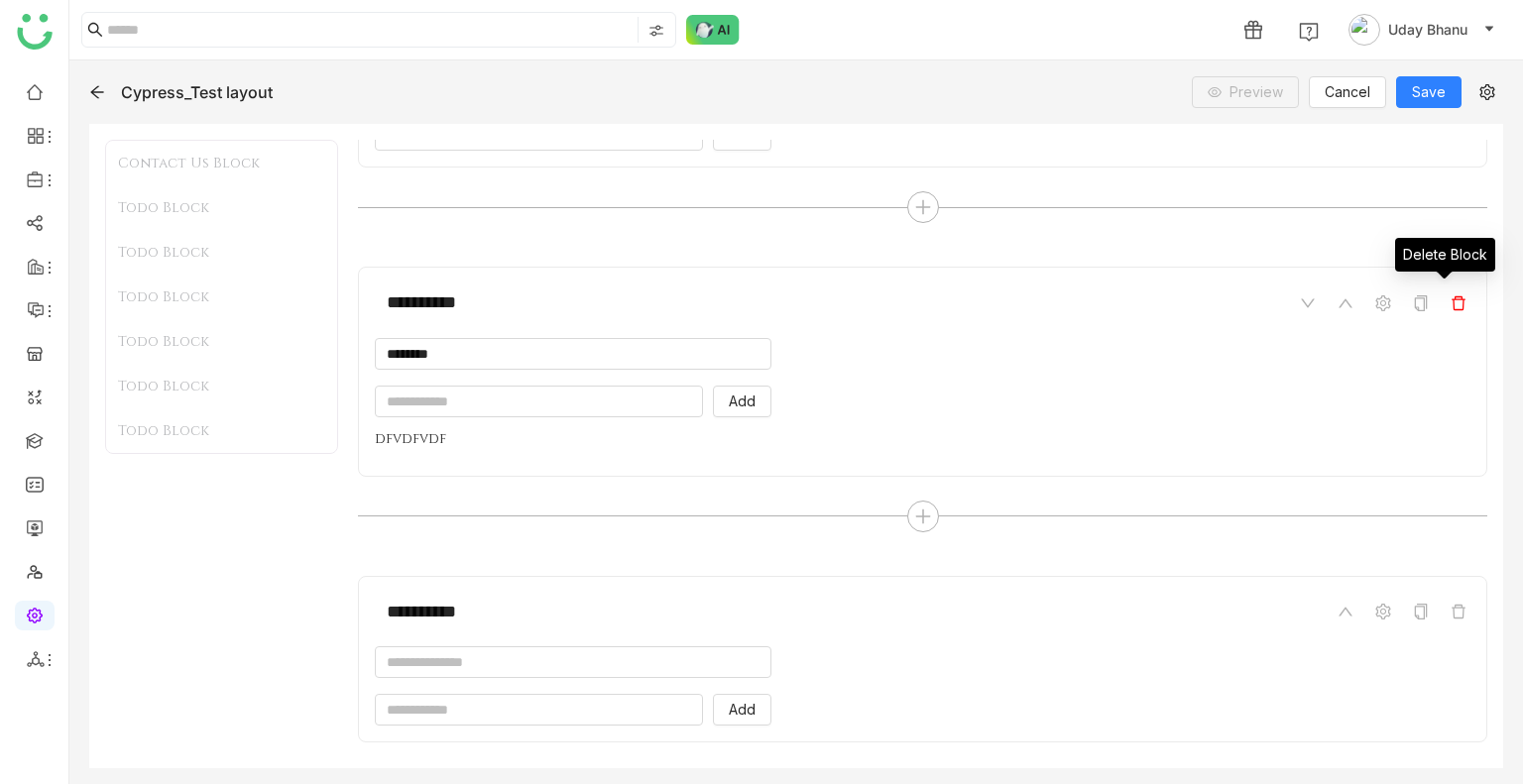 click 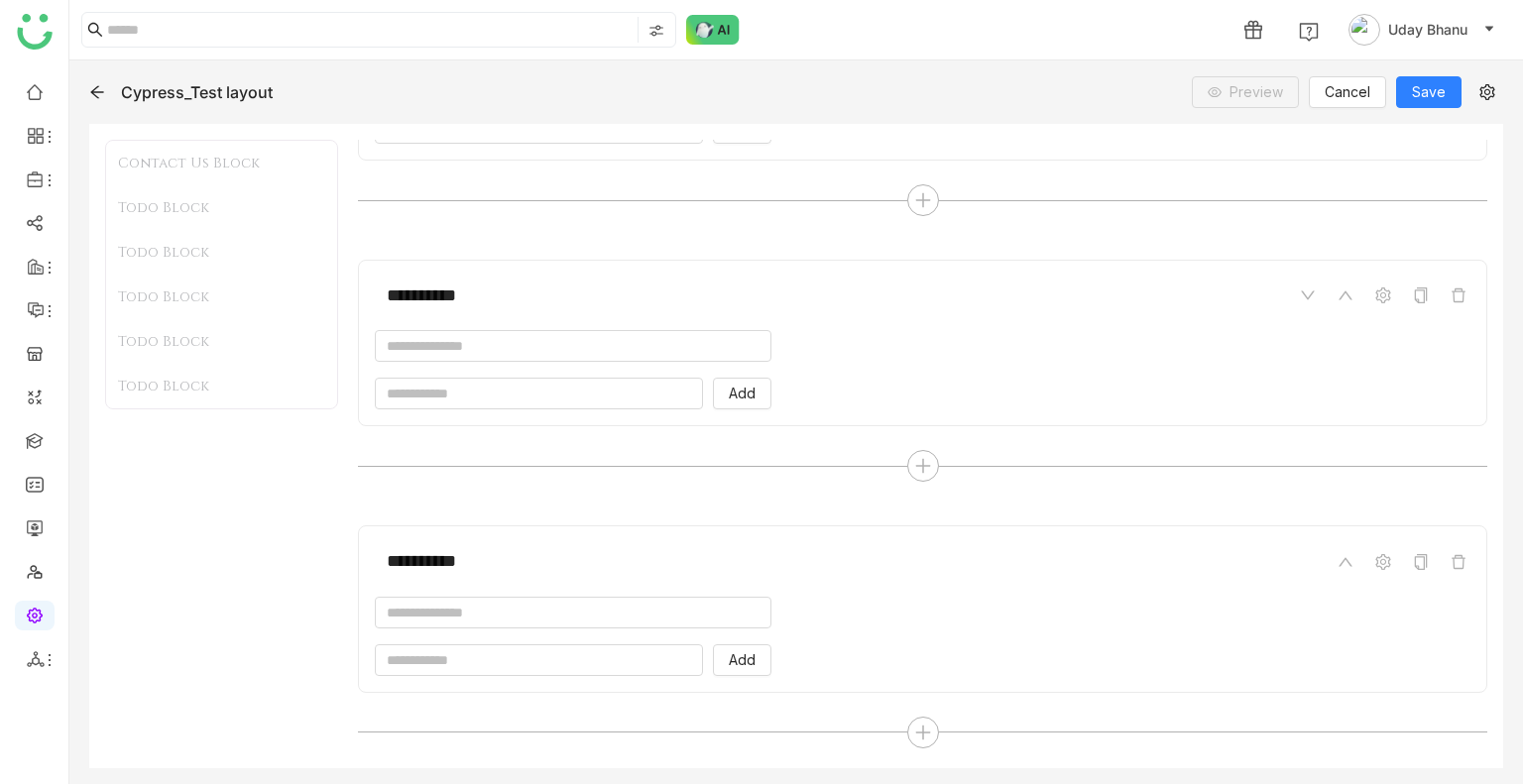 scroll, scrollTop: 1057, scrollLeft: 0, axis: vertical 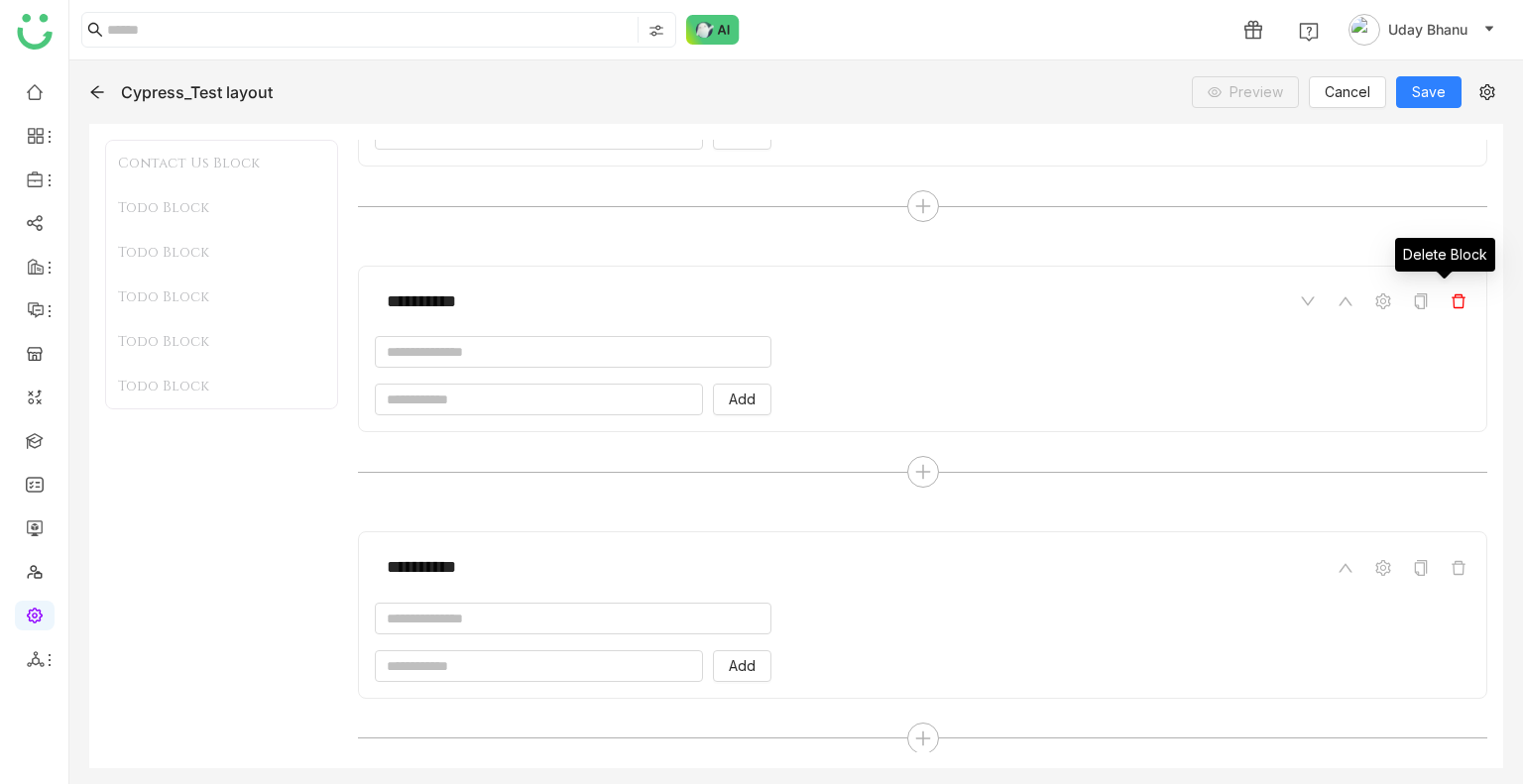 click 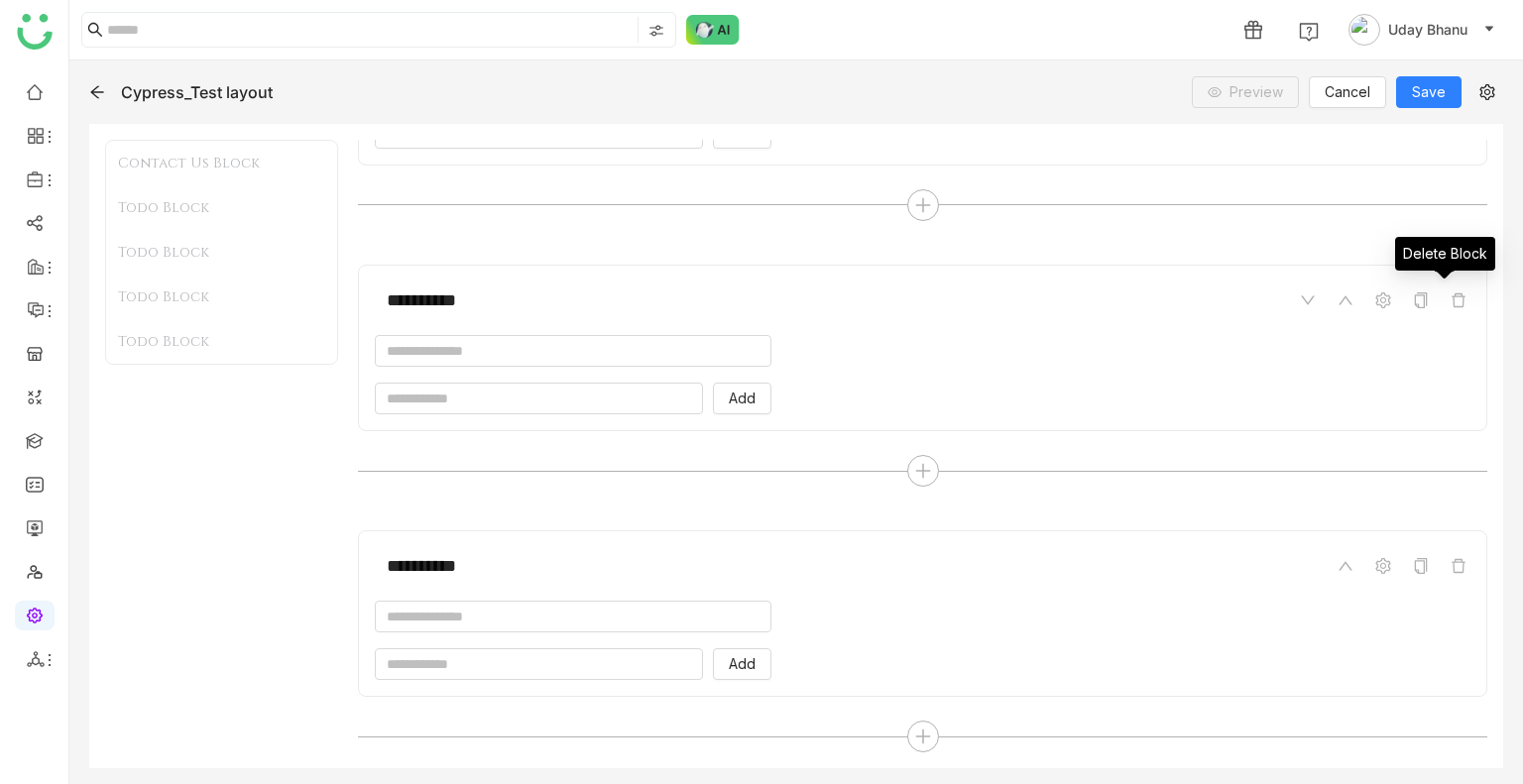 click 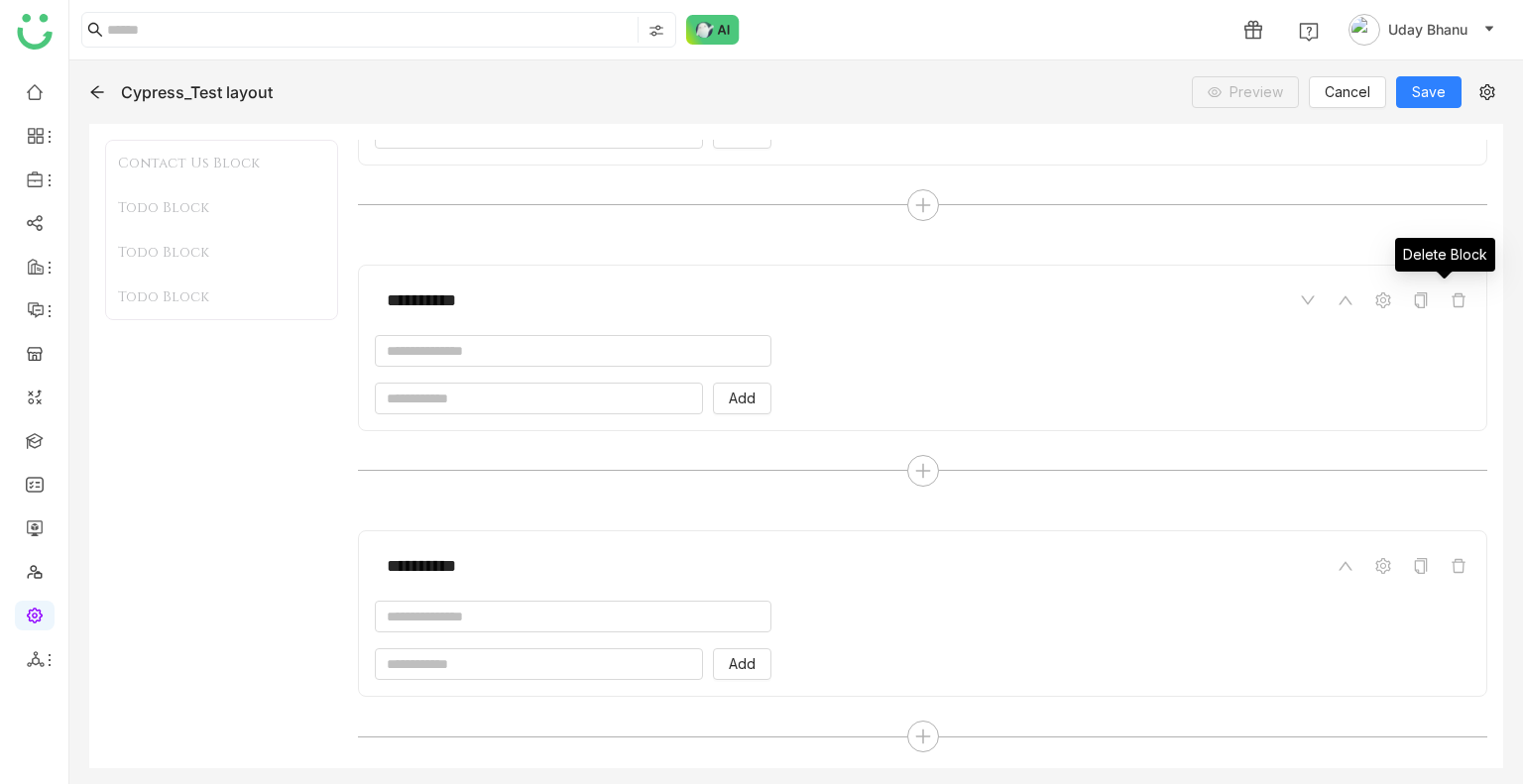 click 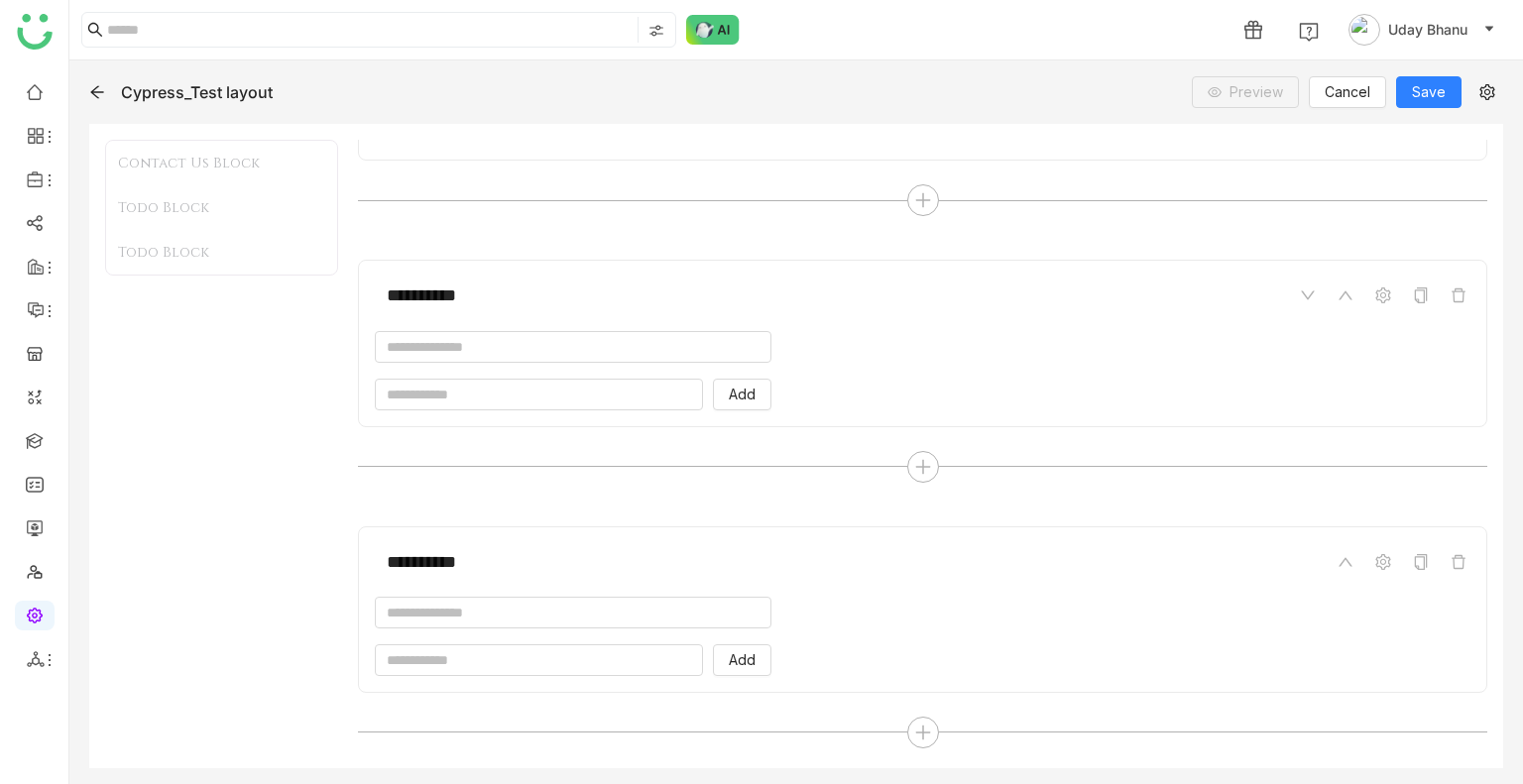 scroll, scrollTop: 262, scrollLeft: 0, axis: vertical 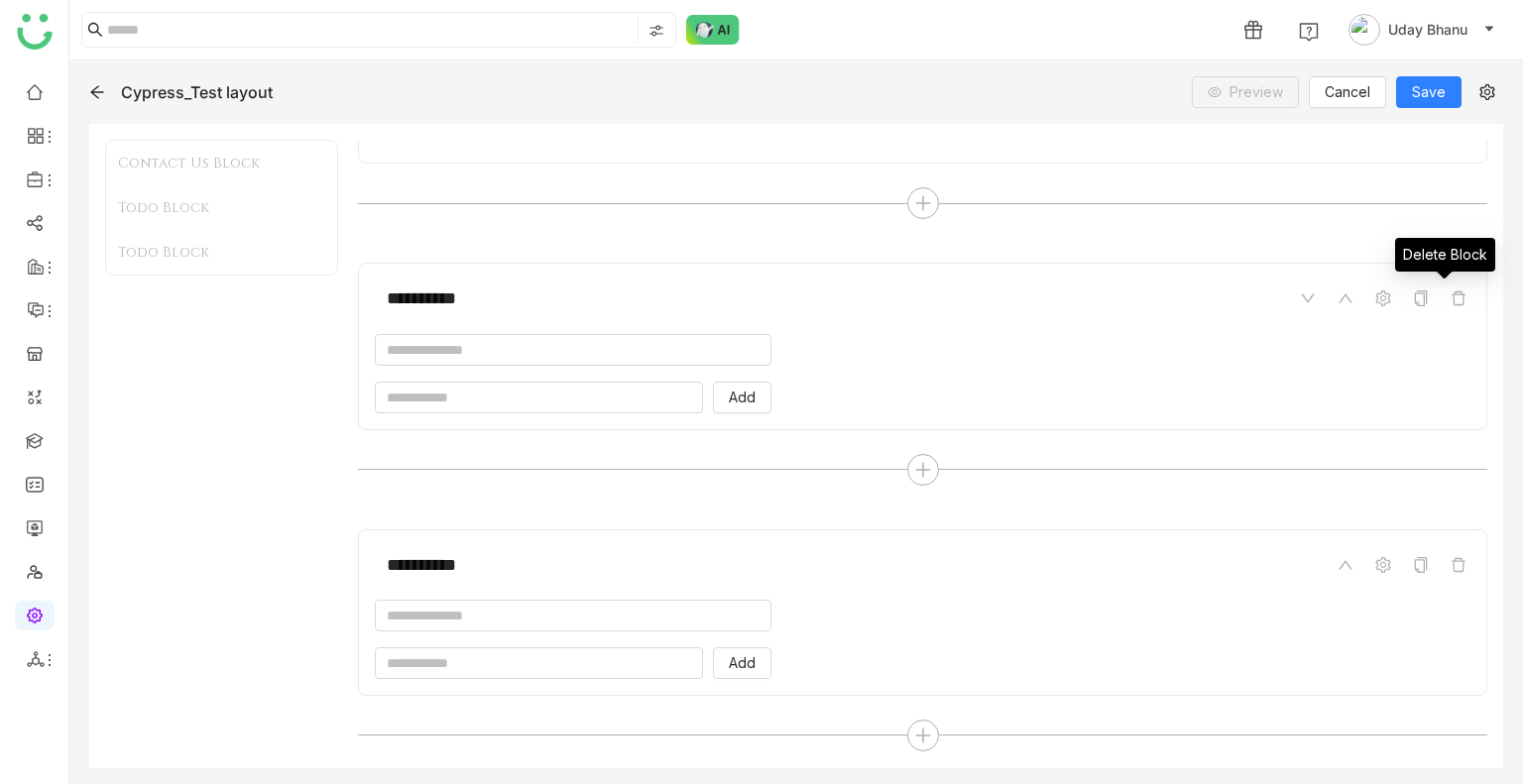 click 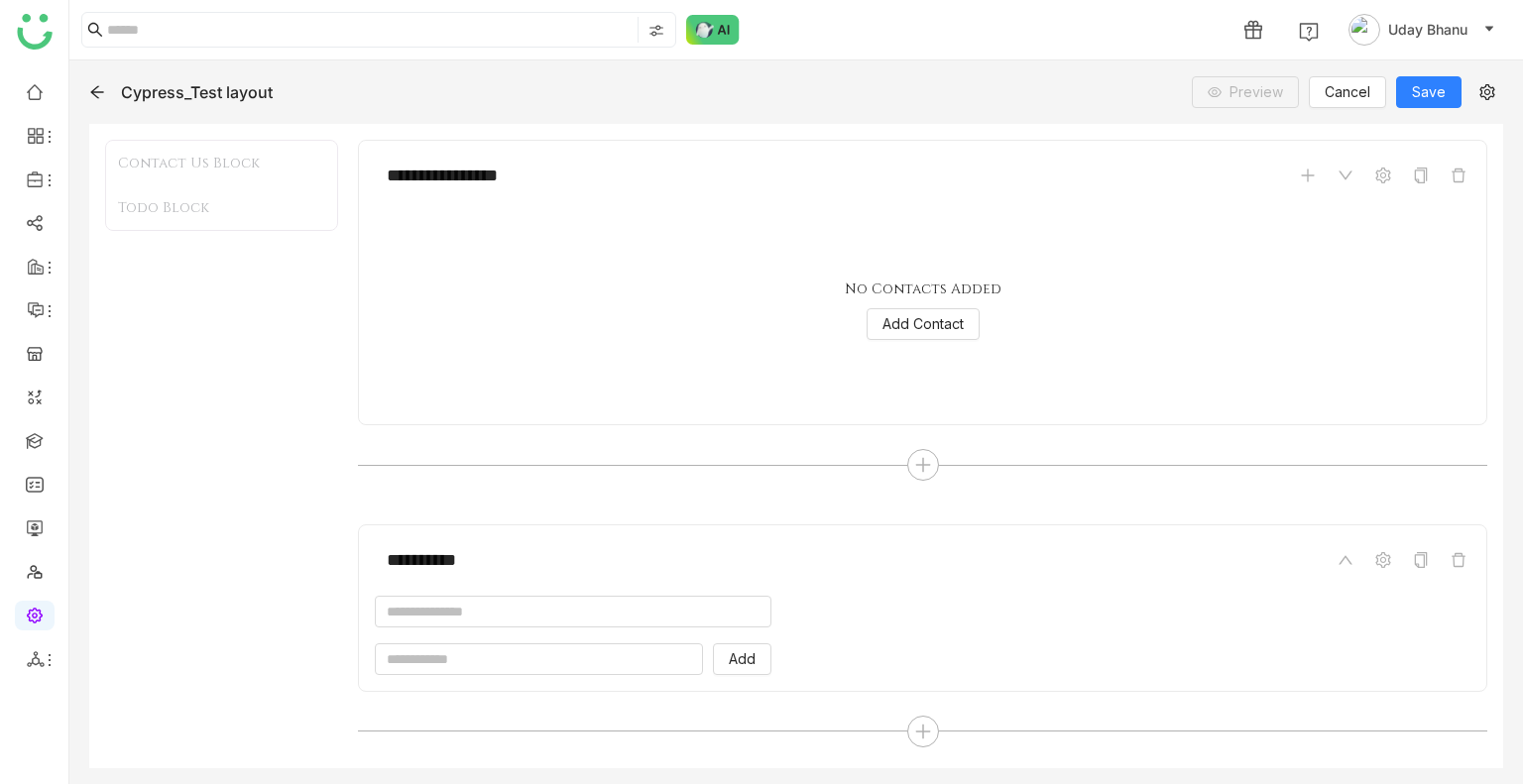 scroll, scrollTop: 0, scrollLeft: 0, axis: both 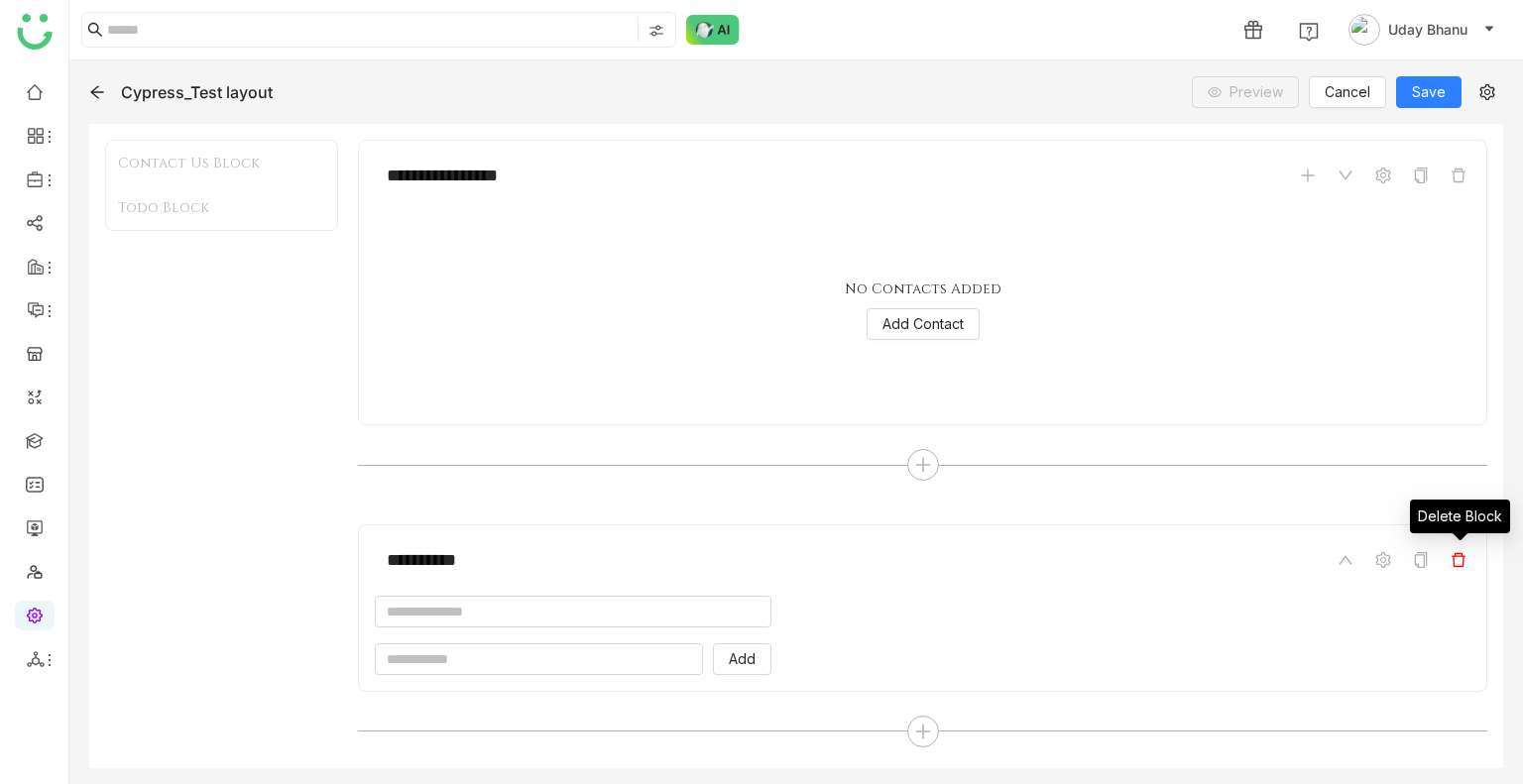 click at bounding box center (1459, 560) 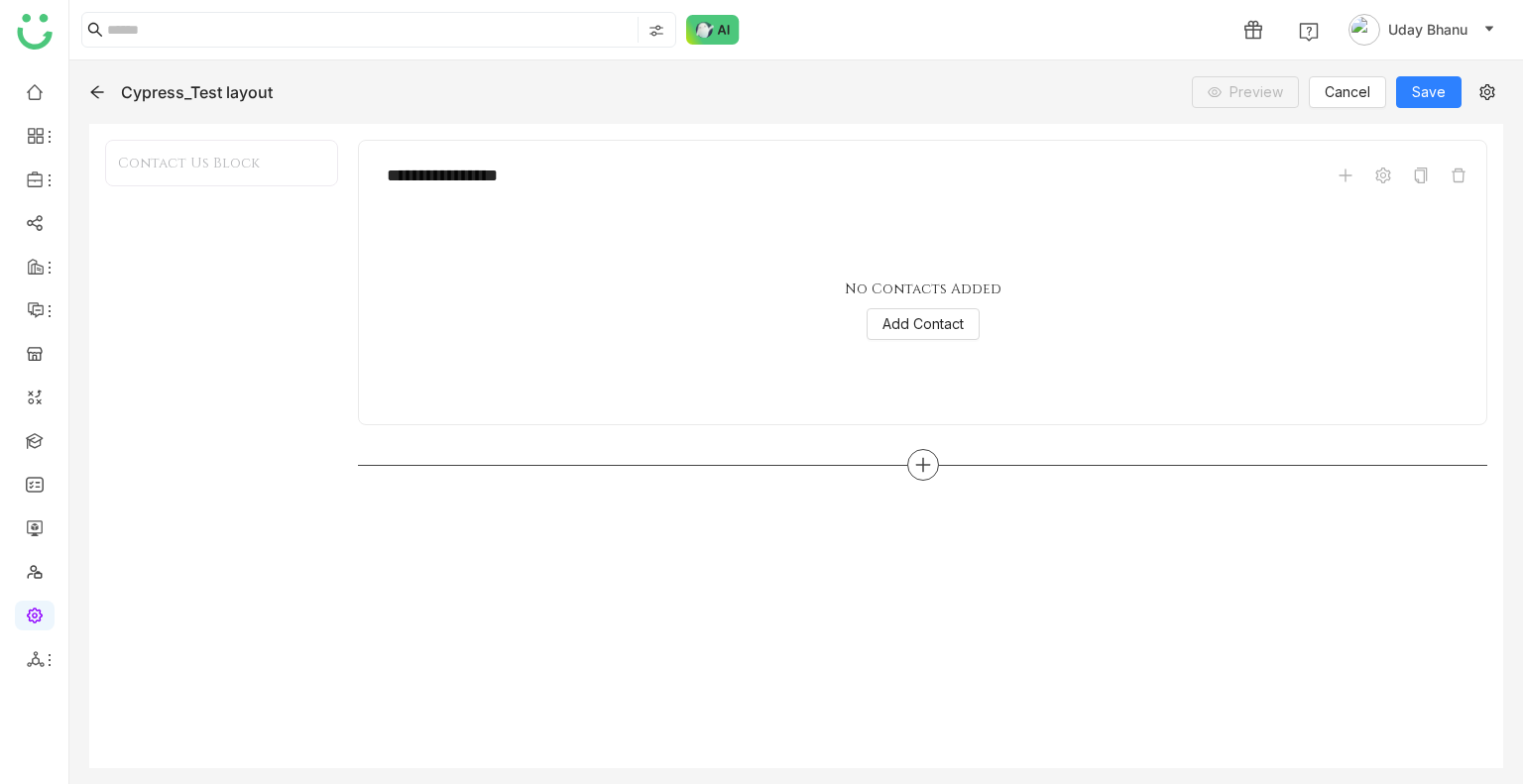 click 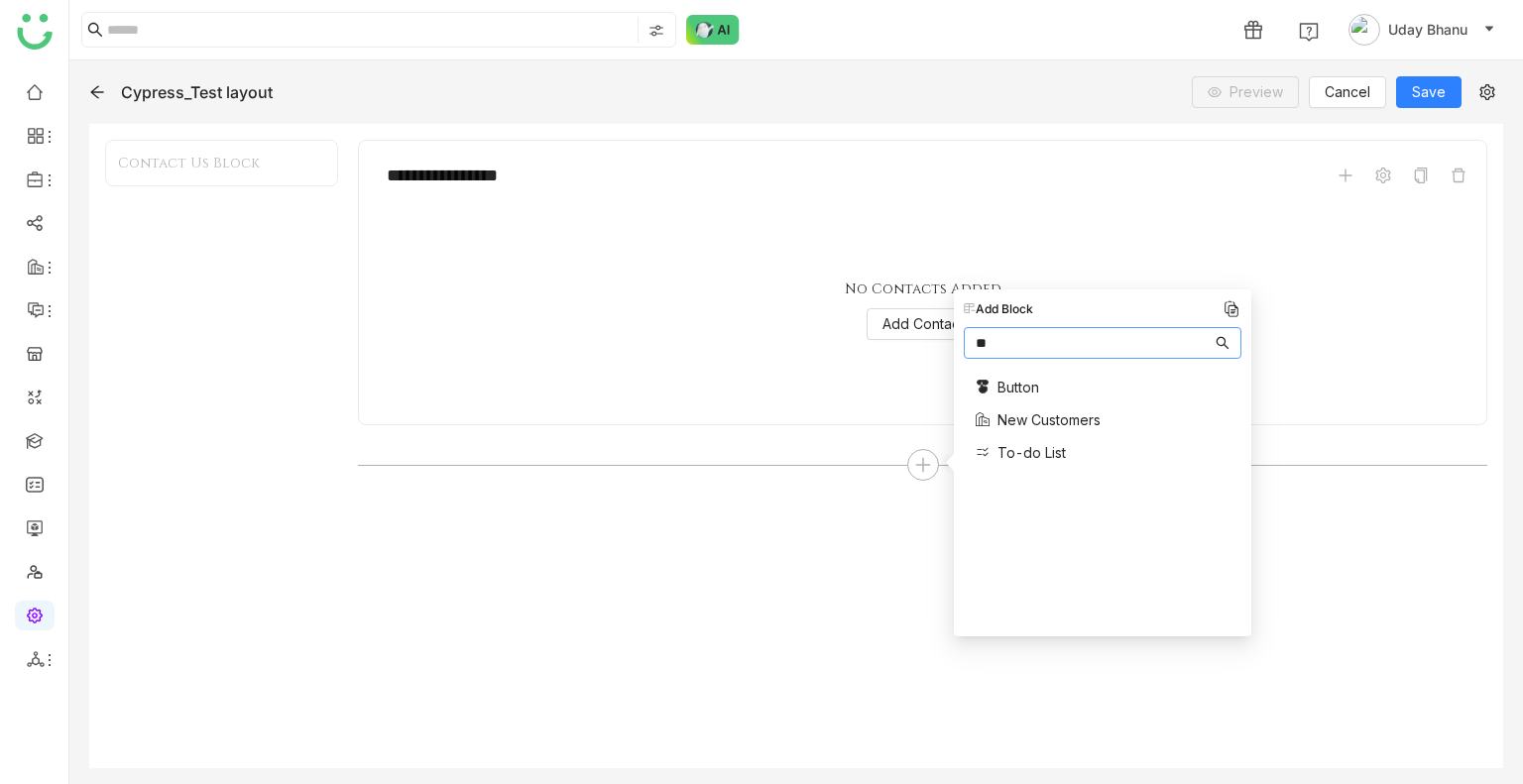 type on "**" 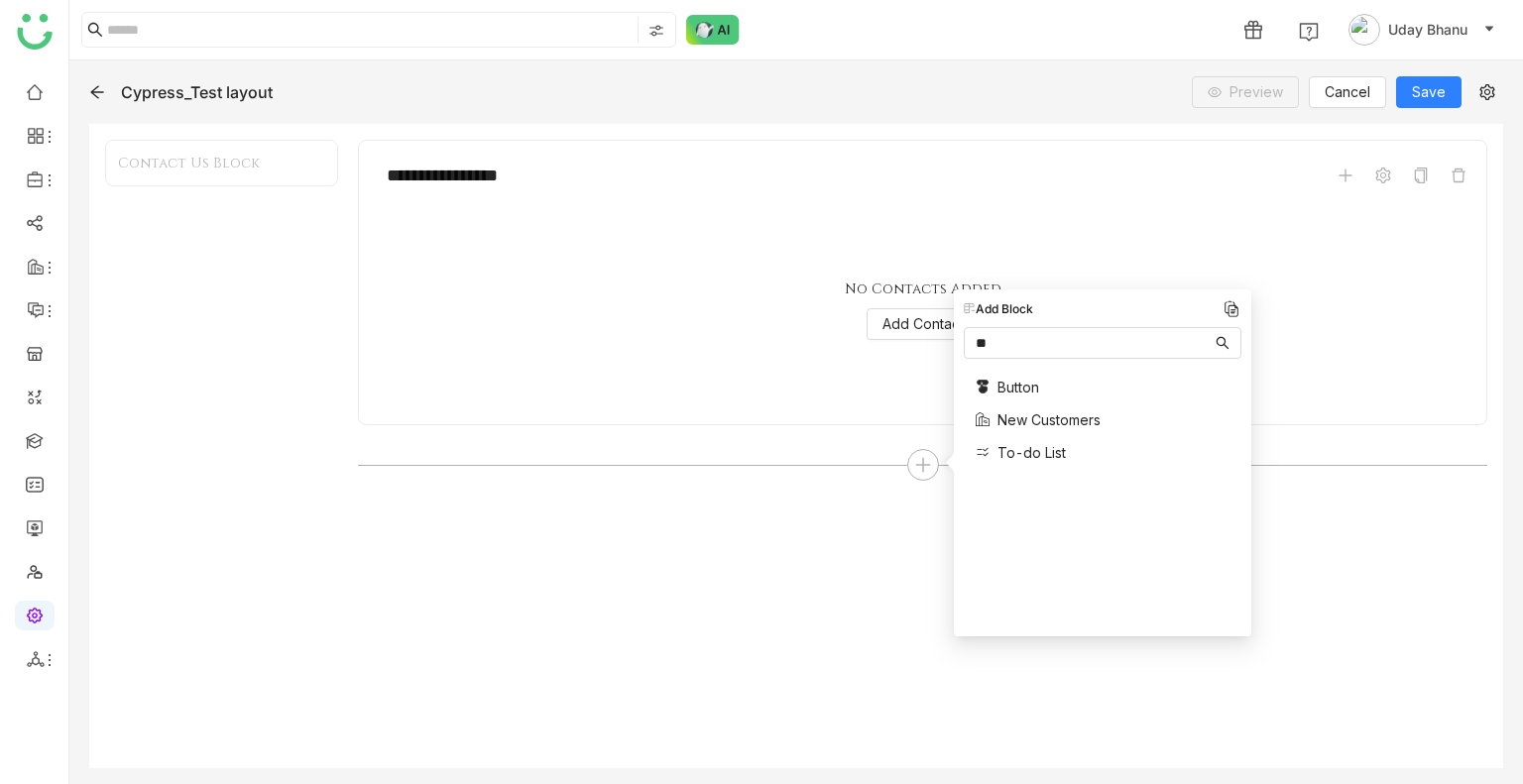 click on "To-do List" at bounding box center (1031, 452) 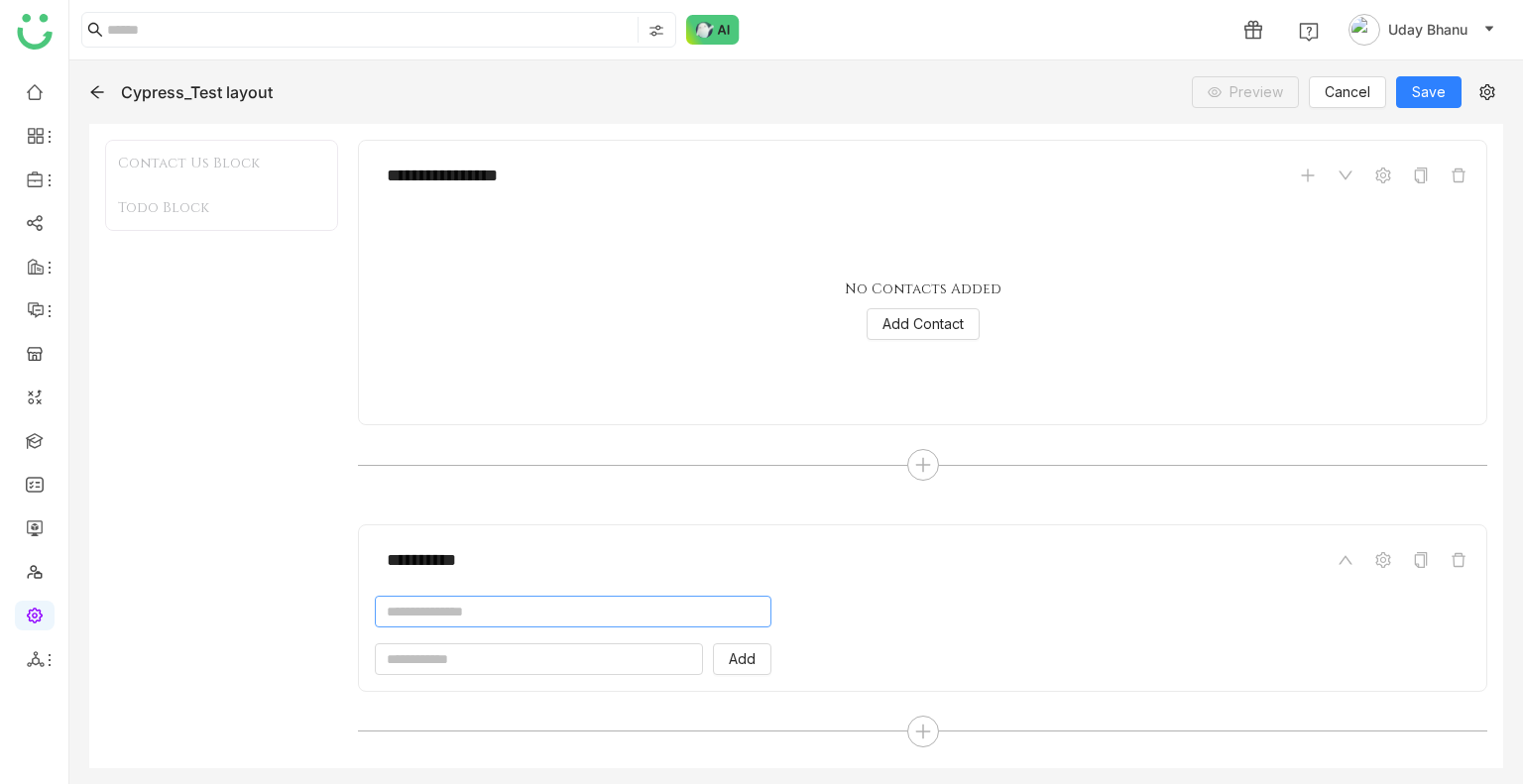 click at bounding box center [573, 612] 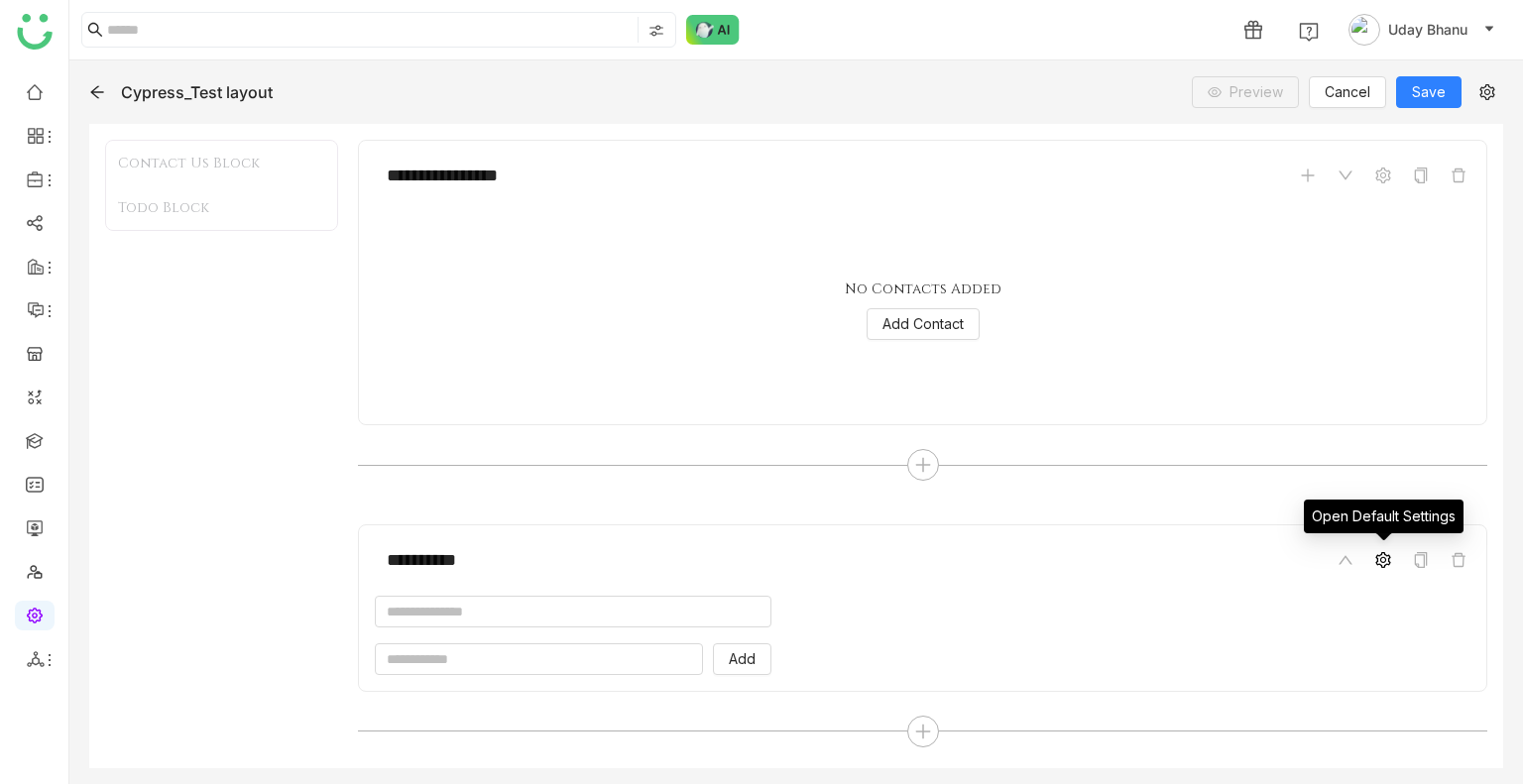 click 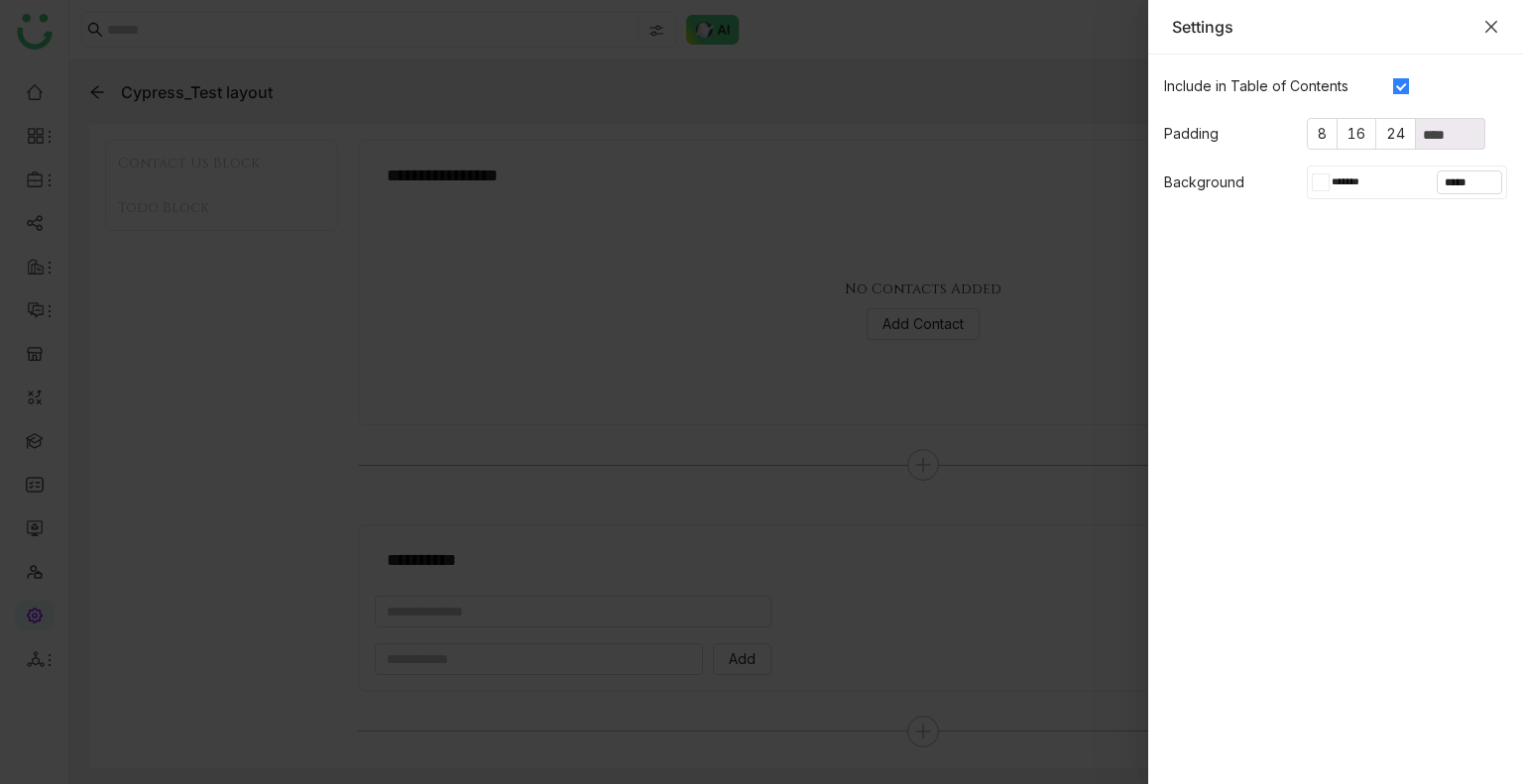 click 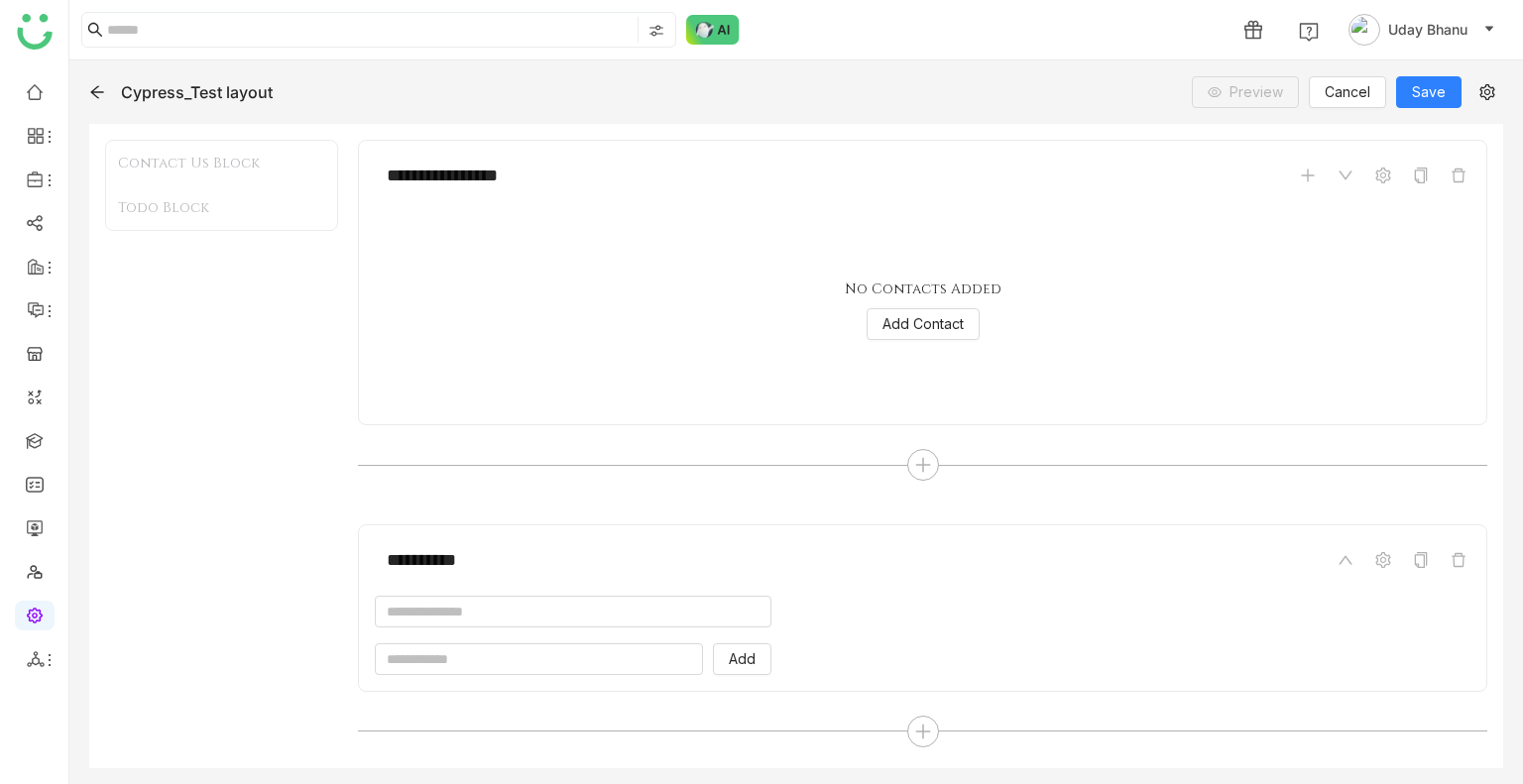 click on "Cypress_Test layout" 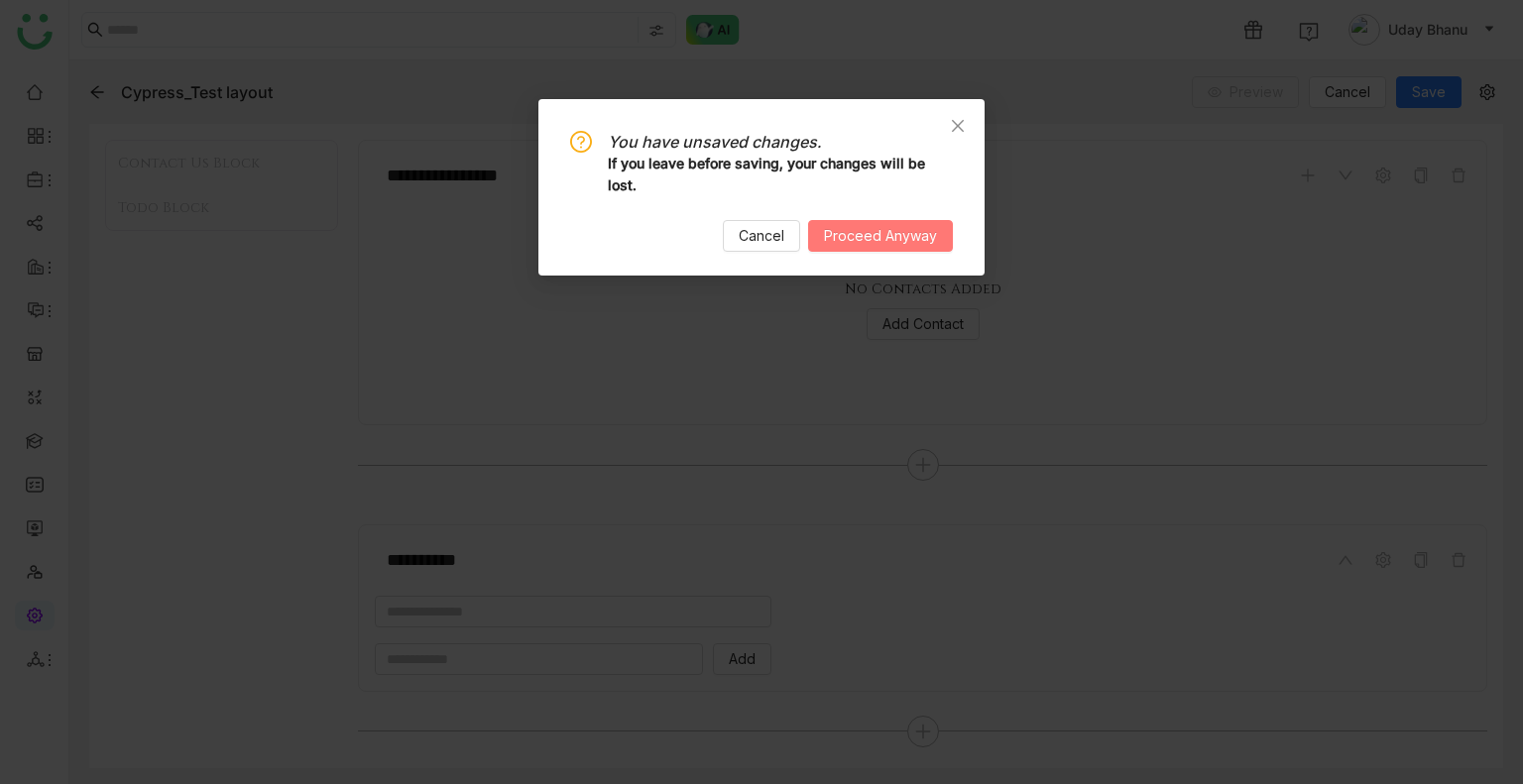 click on "Proceed Anyway" at bounding box center [880, 236] 